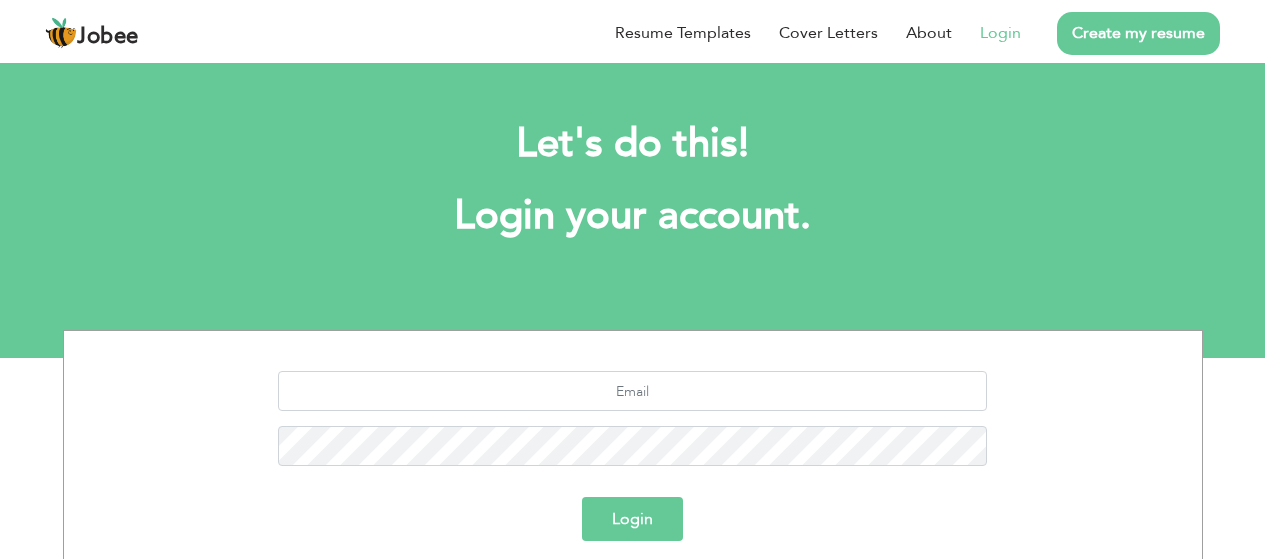 scroll, scrollTop: 0, scrollLeft: 0, axis: both 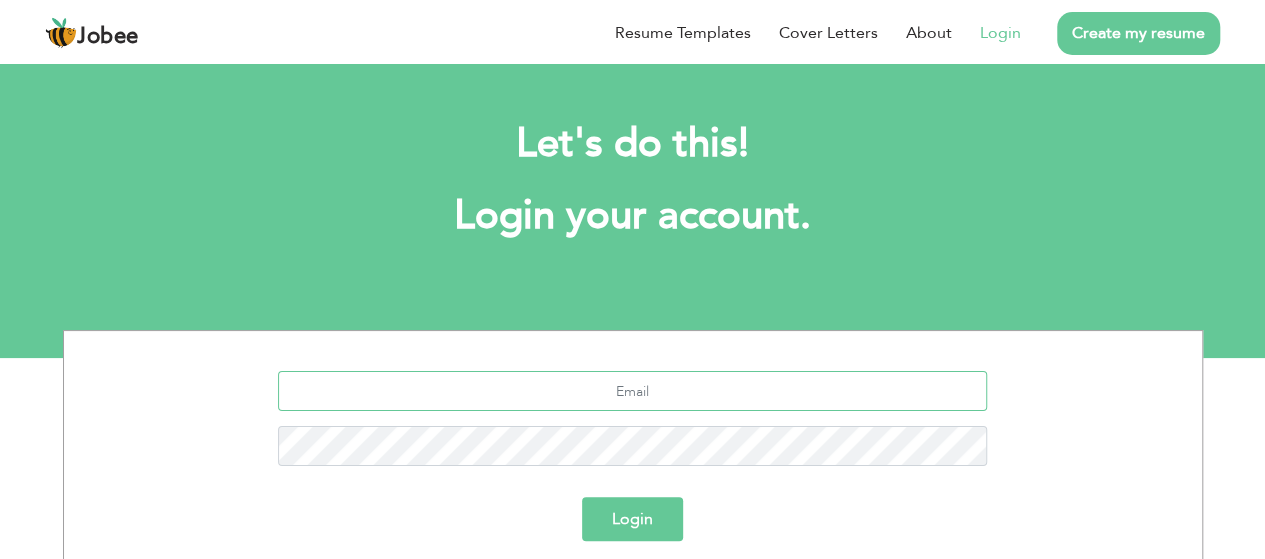 type on "[EMAIL_ADDRESS][PERSON_NAME][DOMAIN_NAME]" 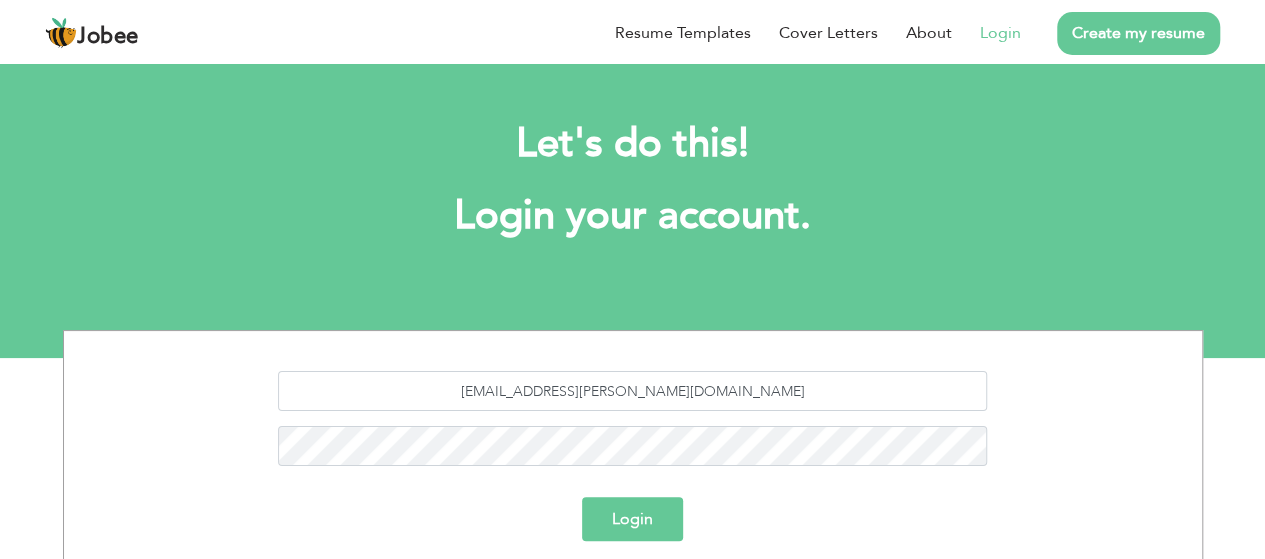 click on "Login" at bounding box center (632, 519) 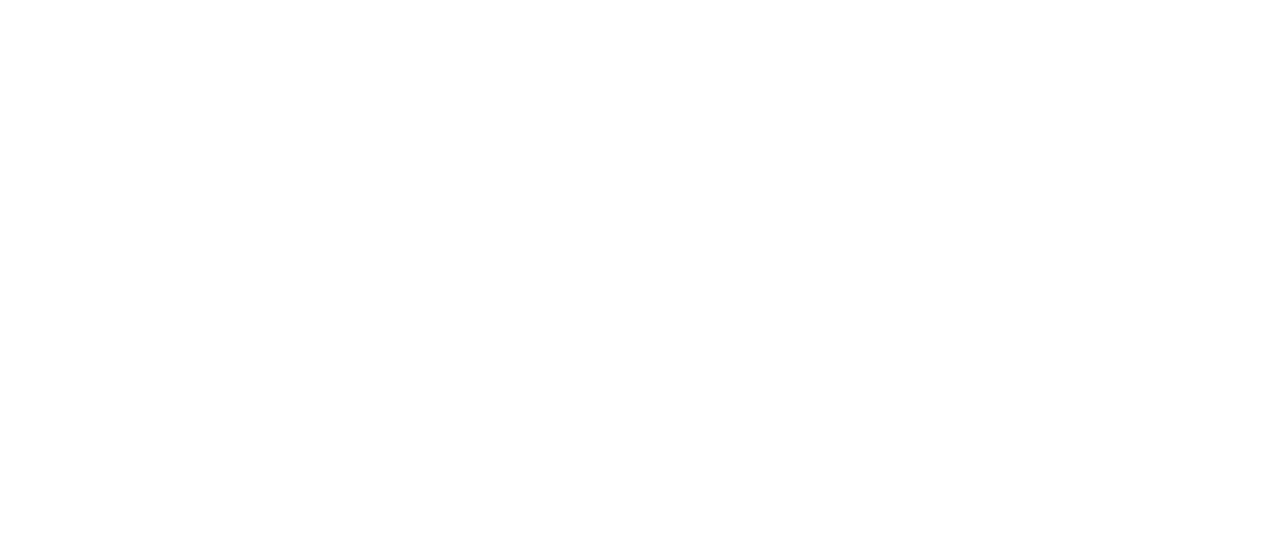 scroll, scrollTop: 0, scrollLeft: 0, axis: both 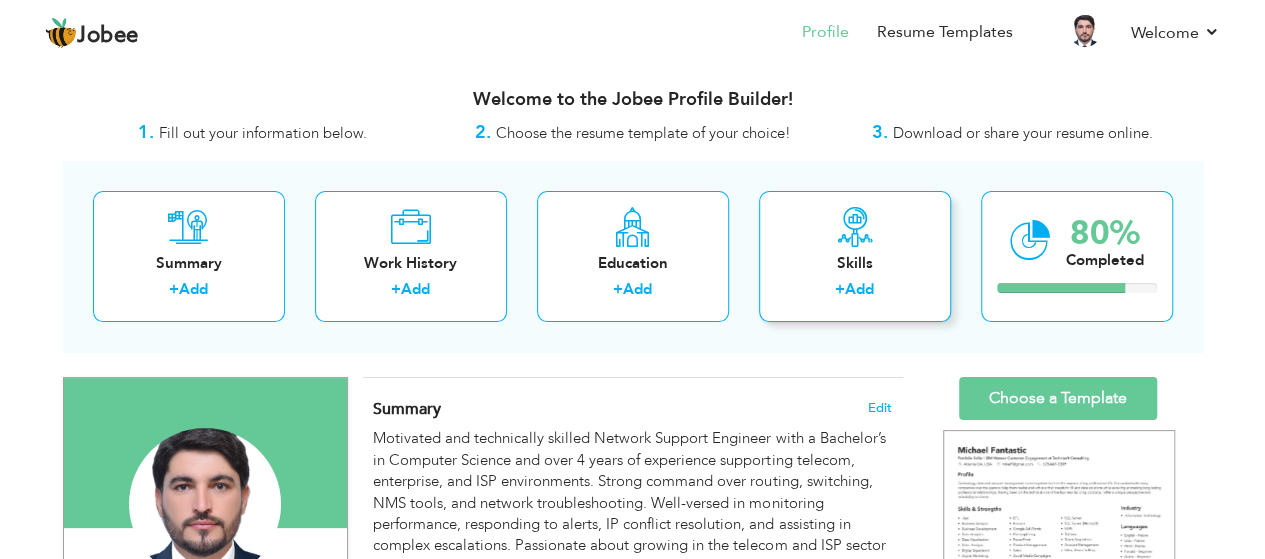 click on "Skills" at bounding box center [855, 263] 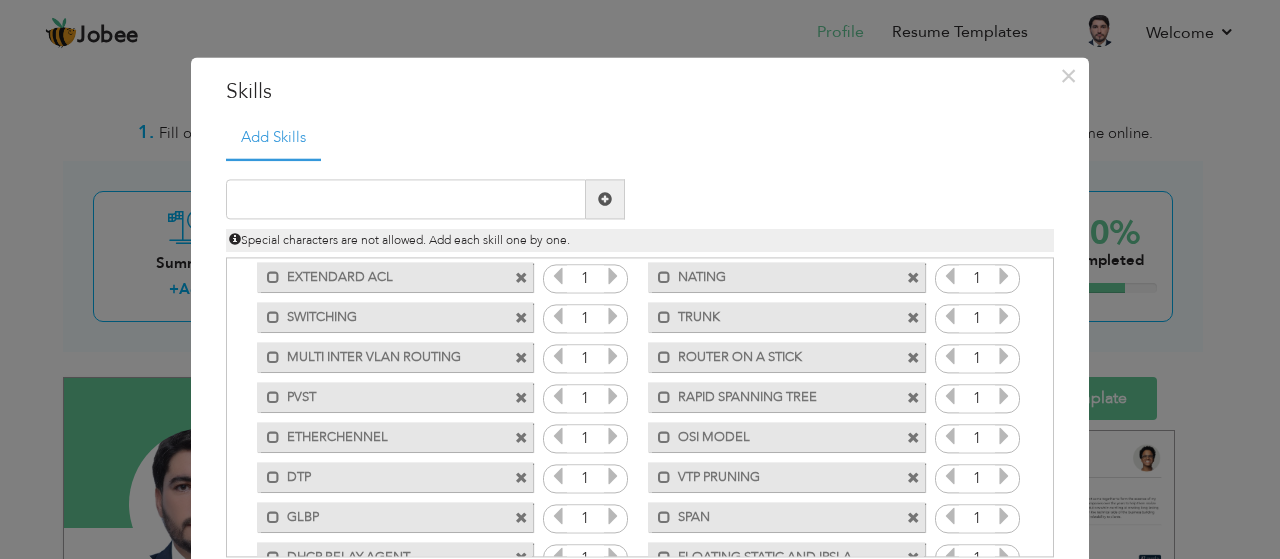 scroll, scrollTop: 320, scrollLeft: 0, axis: vertical 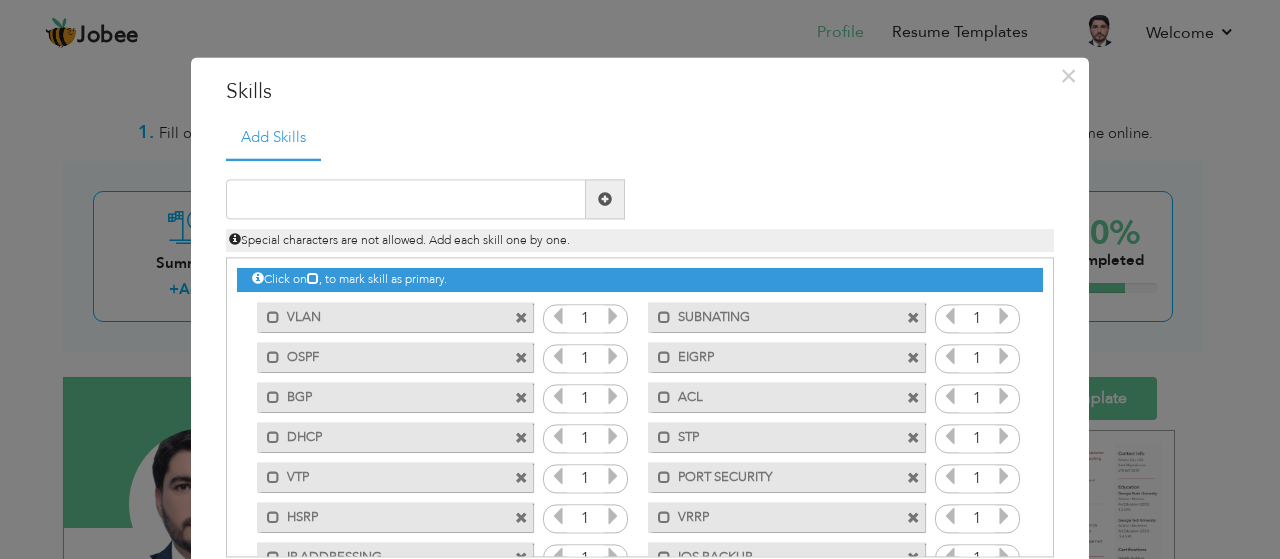 click at bounding box center (605, 199) 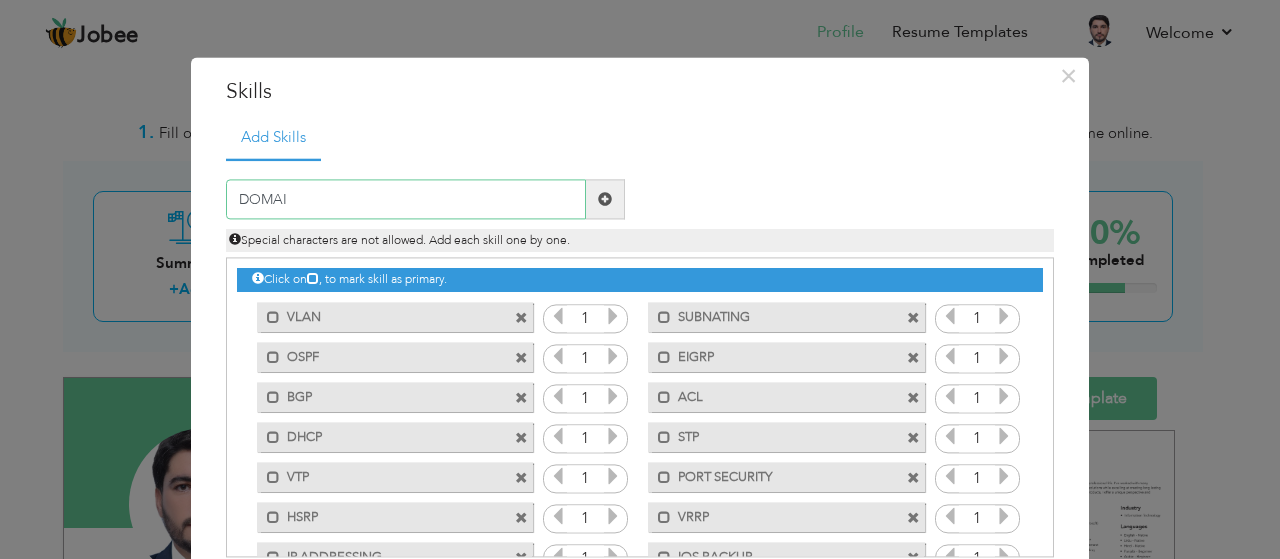 type on "DOMAIN" 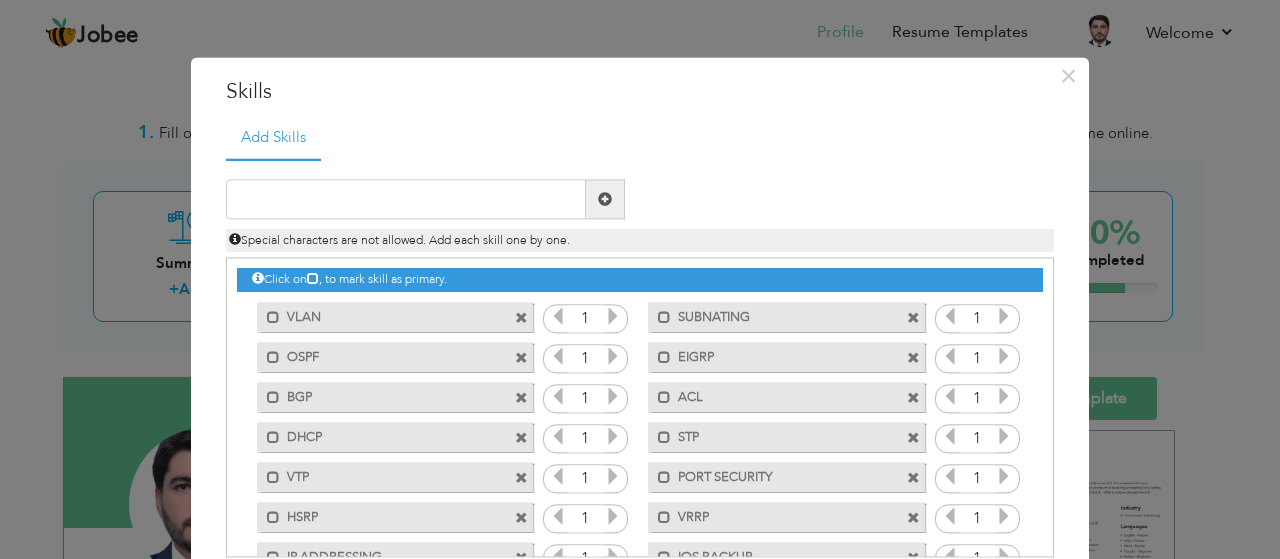 click at bounding box center (605, 199) 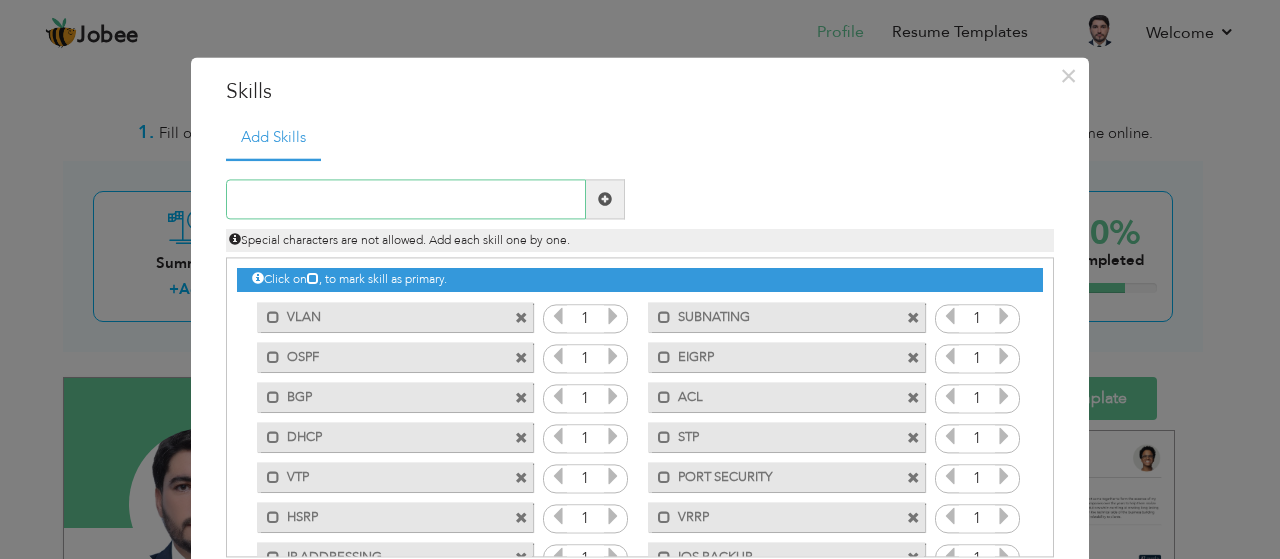 type on "D" 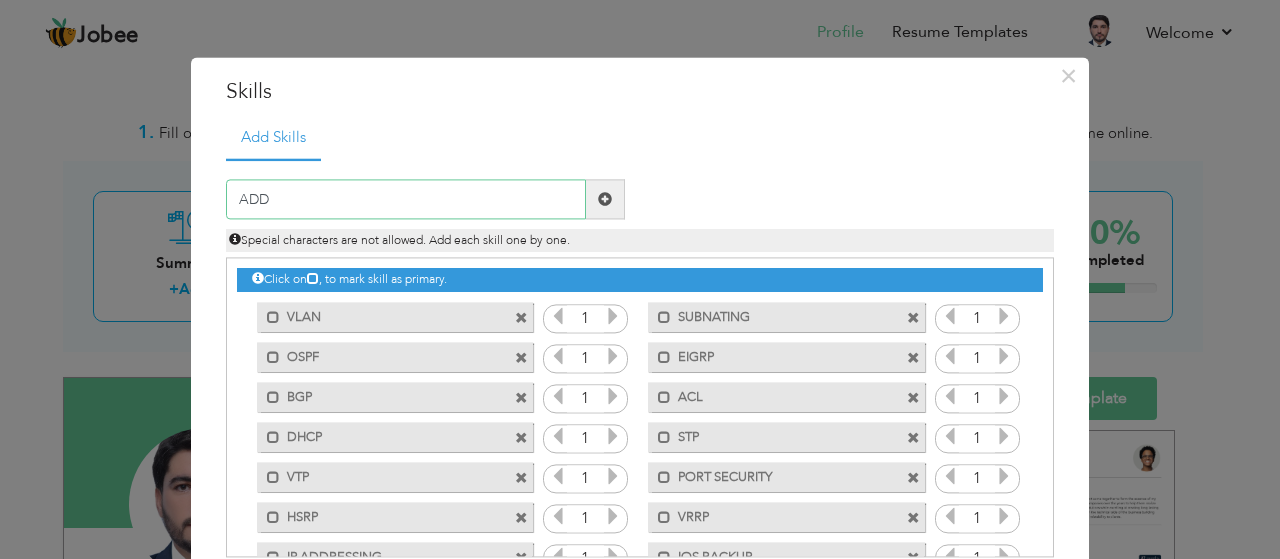 type on "ADDS" 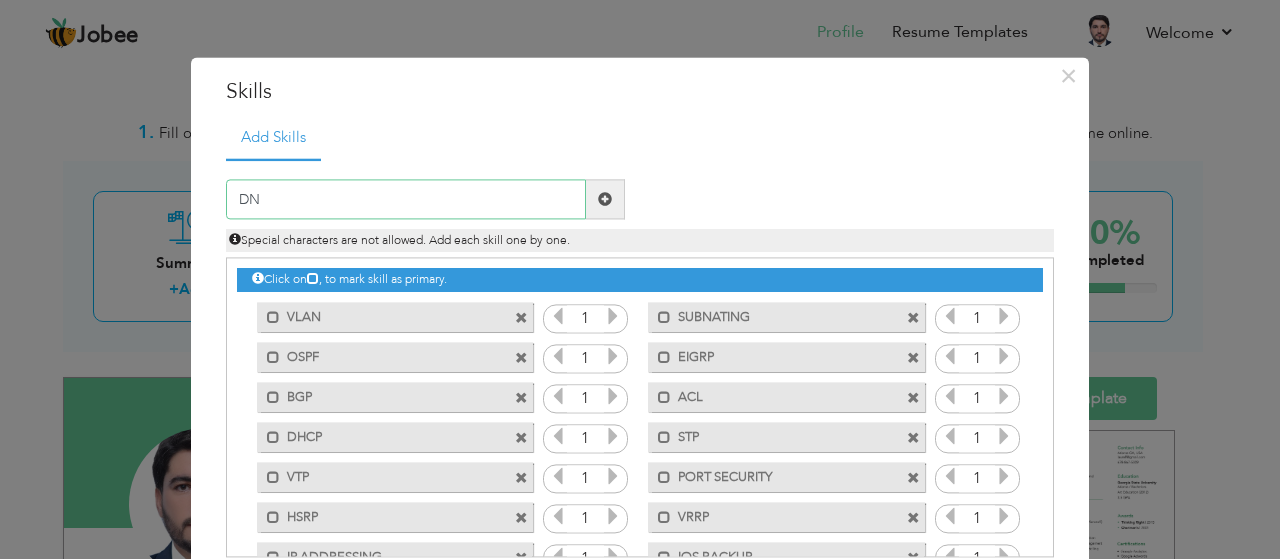 type on "DNS" 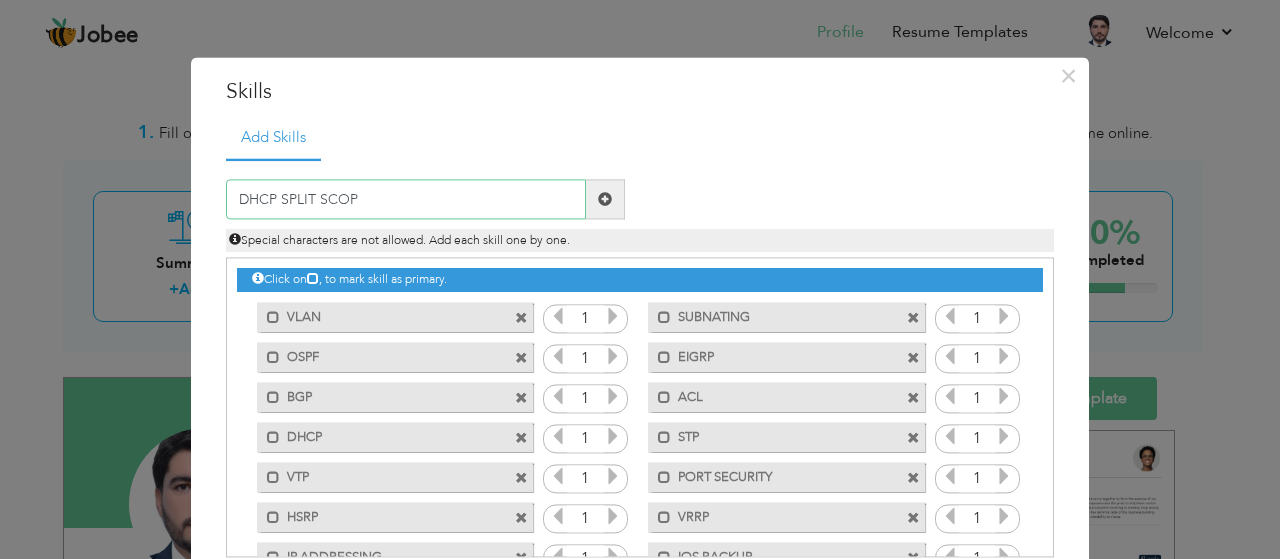 type on "DHCP SPLIT SCOPE" 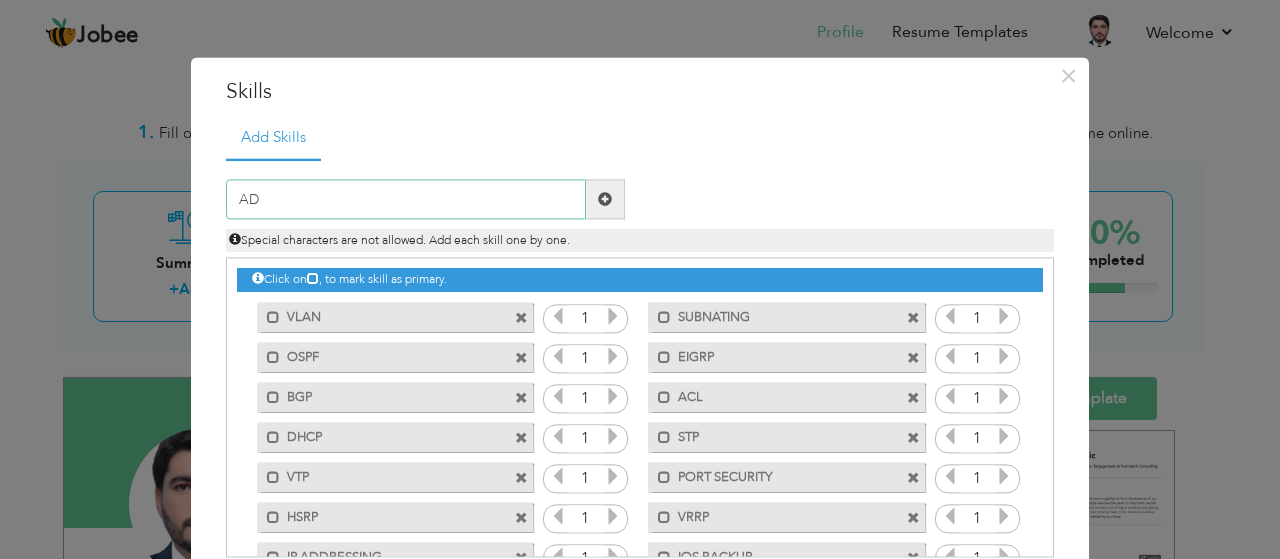 type on "ADC" 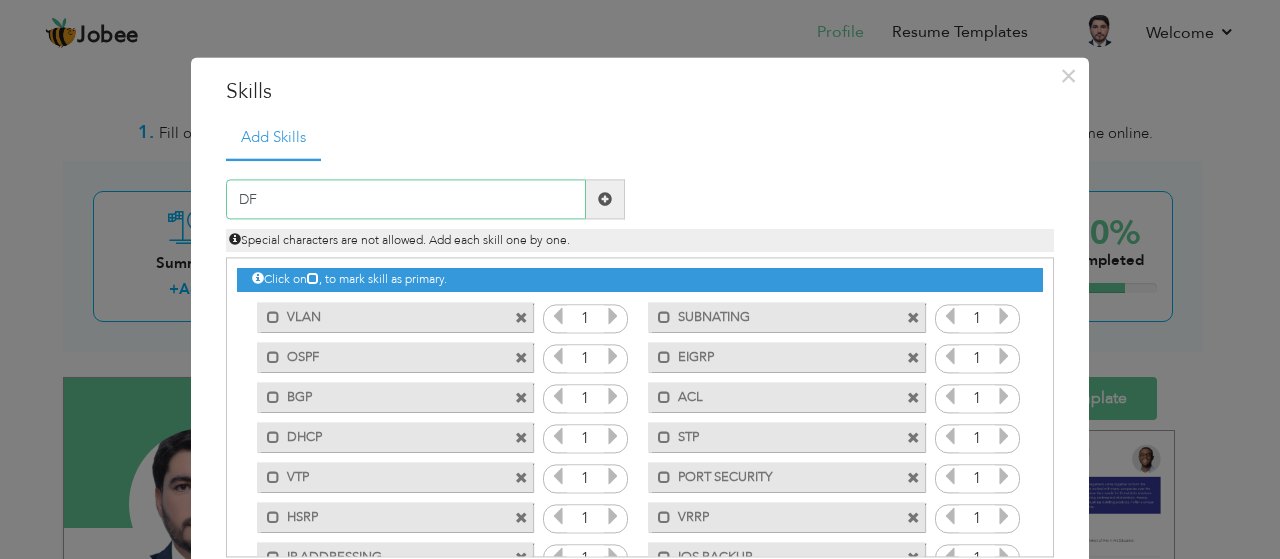 type on "DFS" 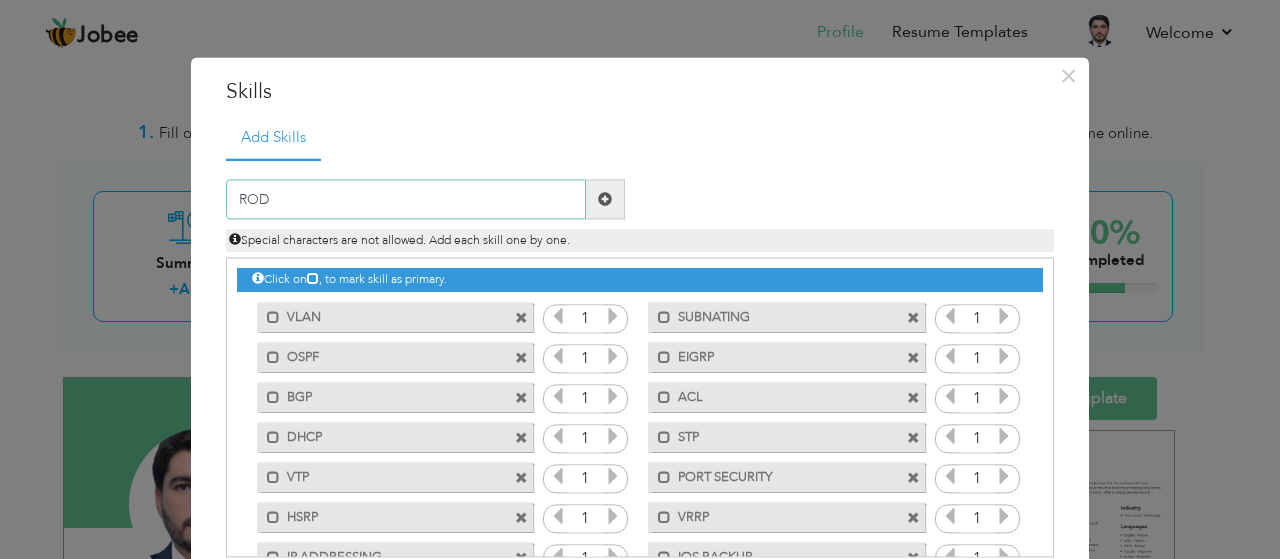 type on "RODC" 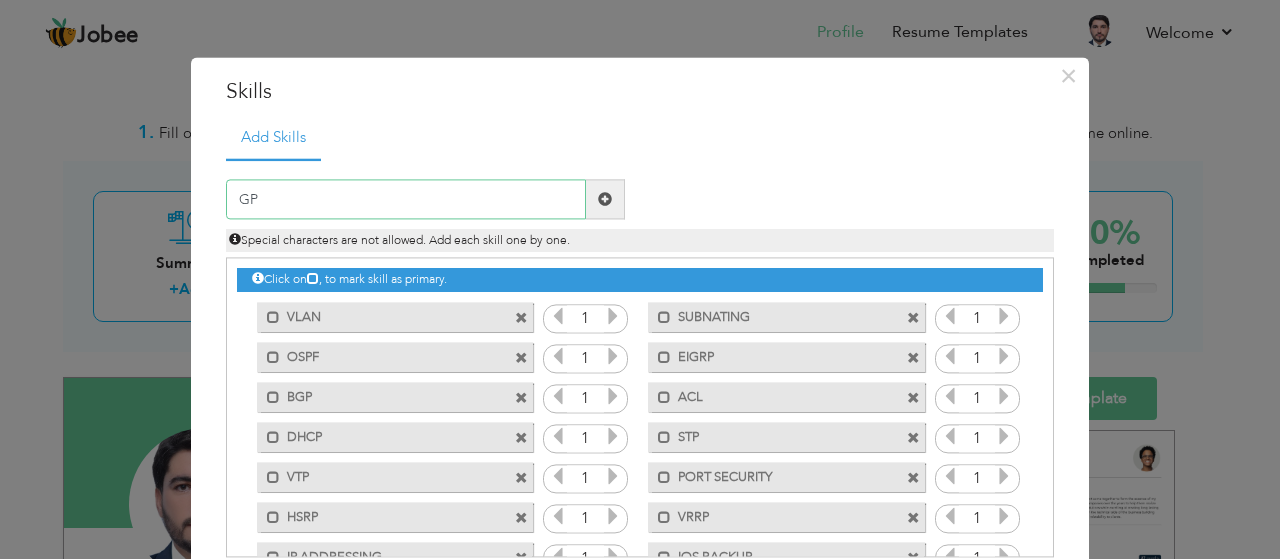 type on "GPO" 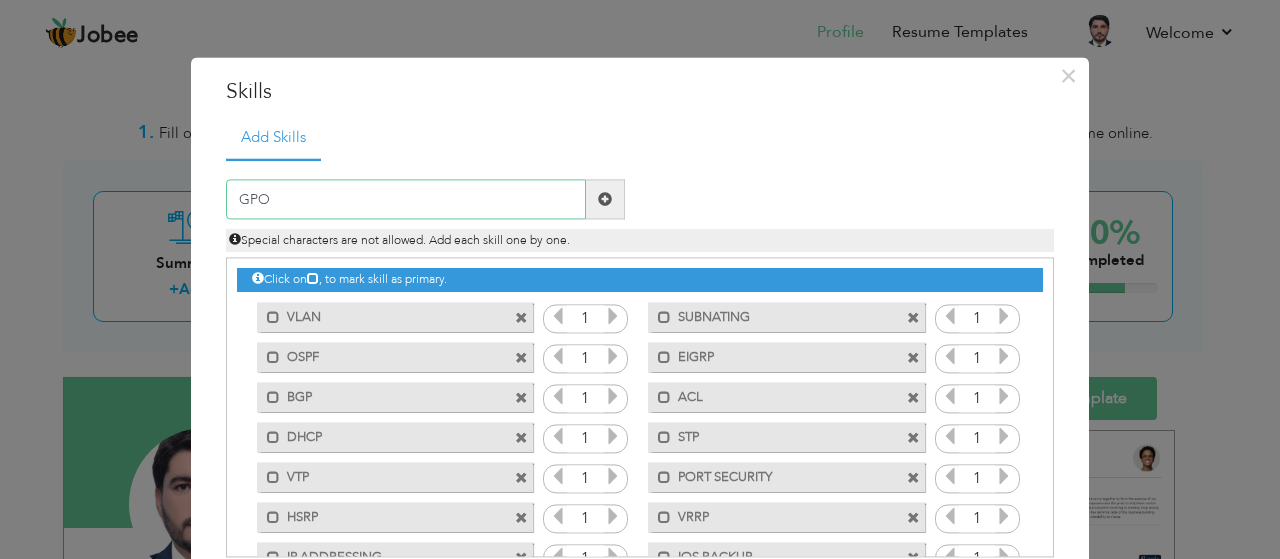 type 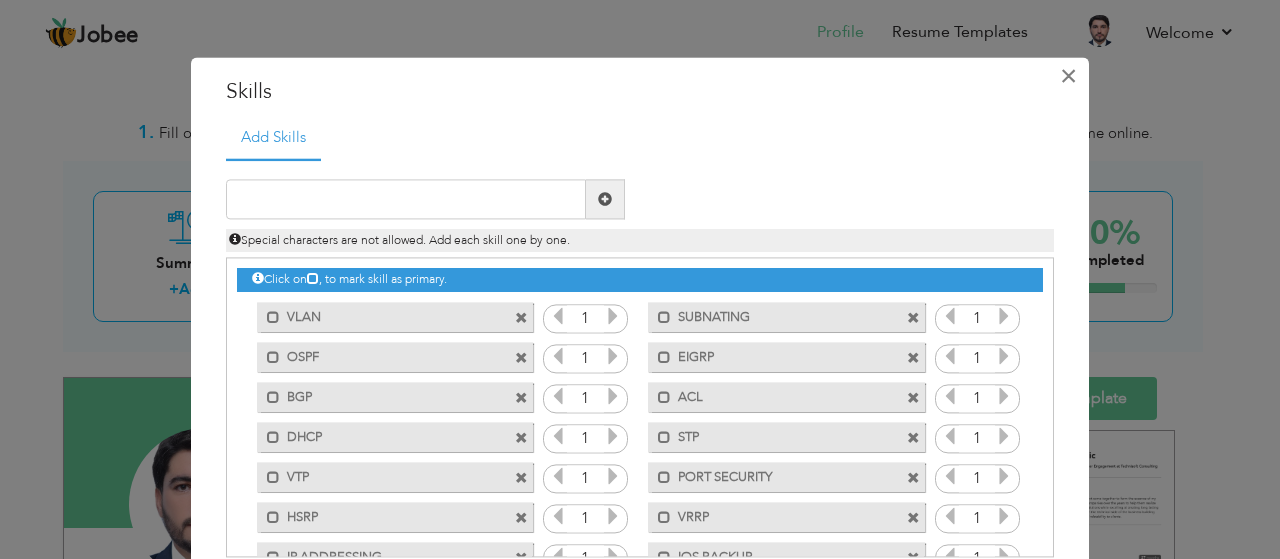 click on "×" at bounding box center (1068, 76) 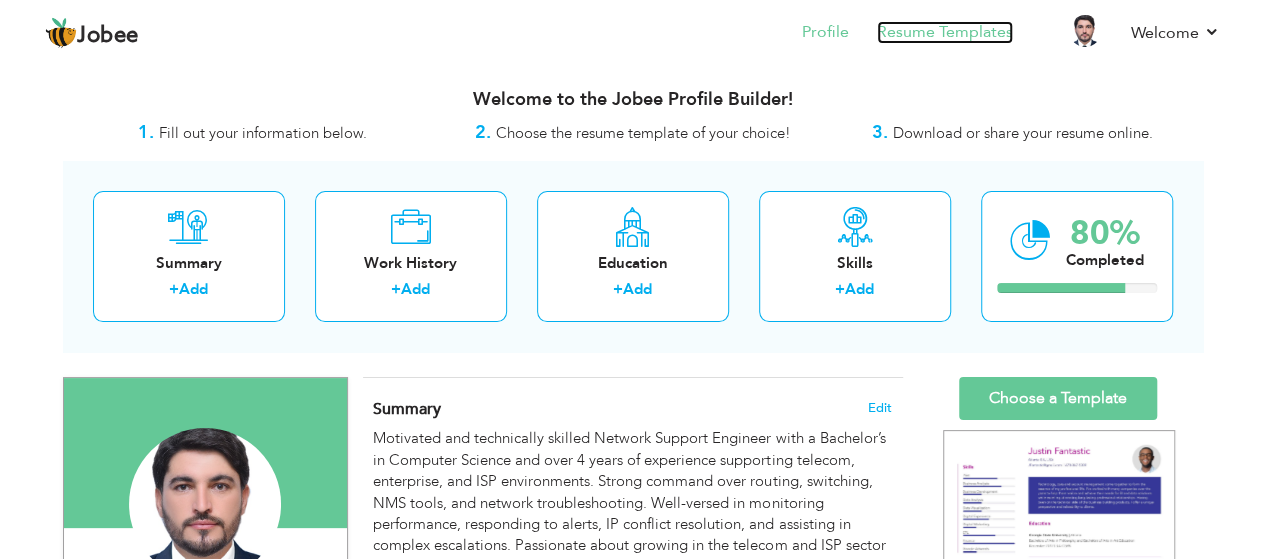 click on "Resume Templates" at bounding box center [945, 32] 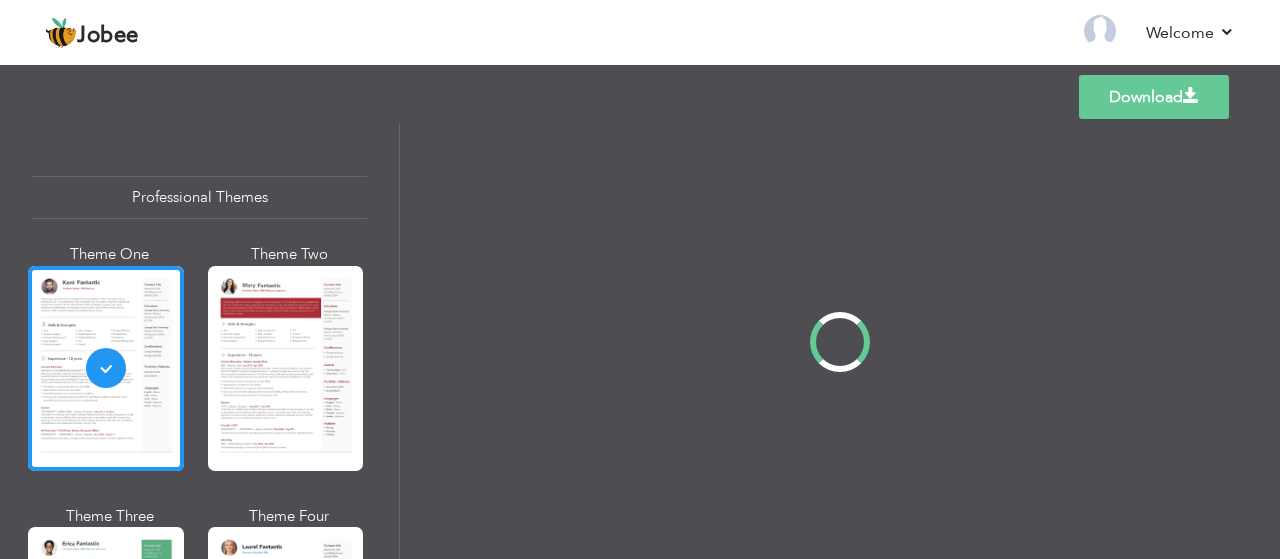 scroll, scrollTop: 0, scrollLeft: 0, axis: both 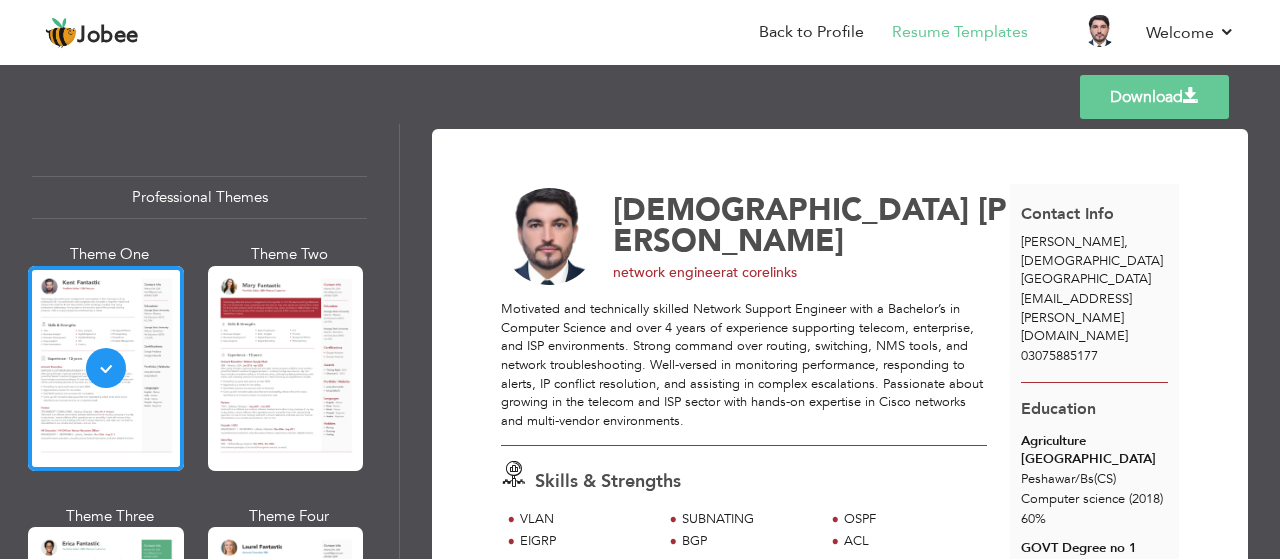 click on "Download" at bounding box center [1154, 97] 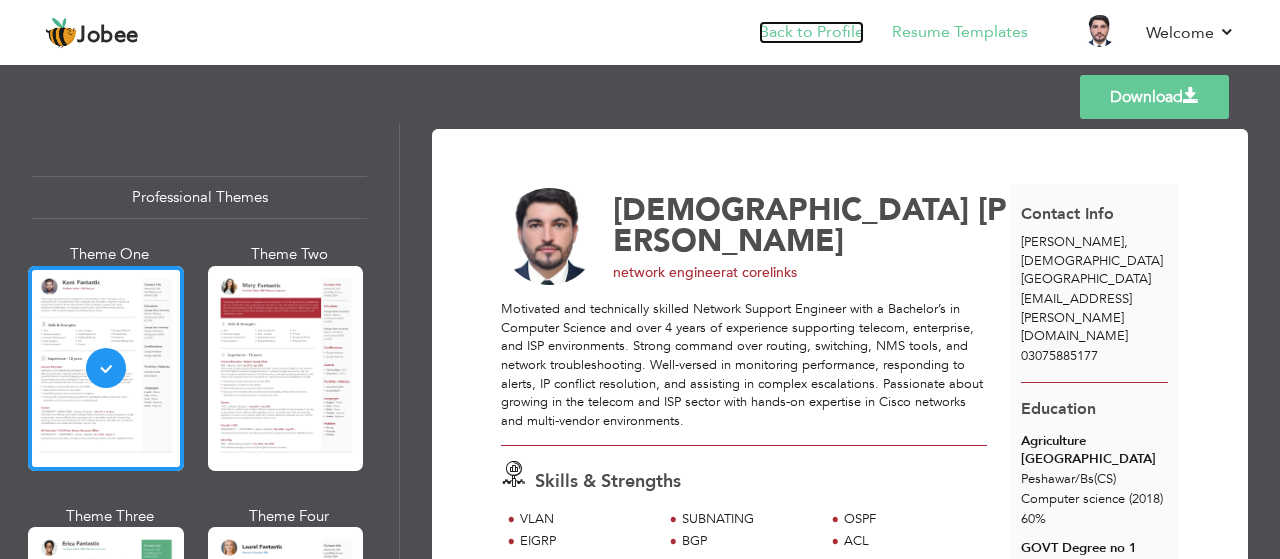 click on "Back to Profile" at bounding box center [811, 32] 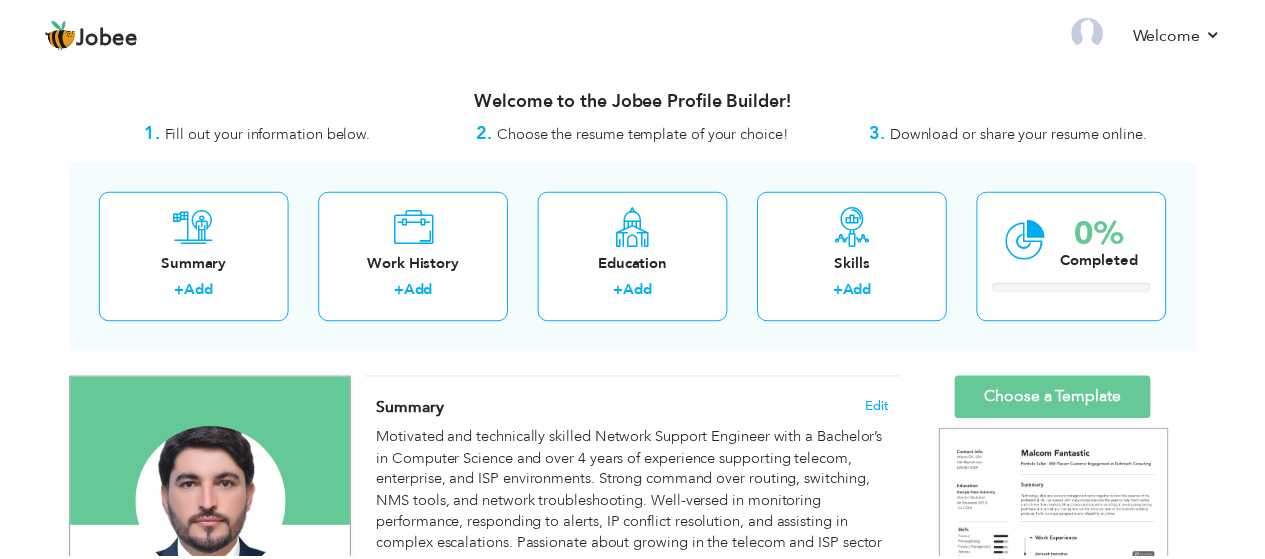 scroll, scrollTop: 0, scrollLeft: 0, axis: both 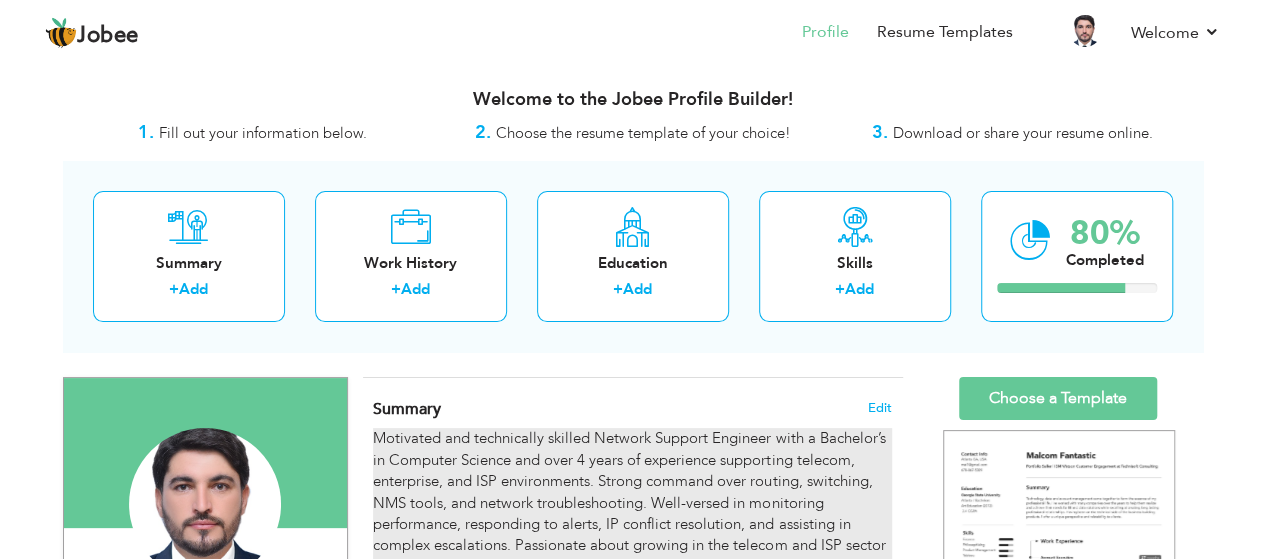 click on "Motivated and technically skilled Network Support Engineer with a Bachelor’s in Computer Science and over 4 years of experience supporting telecom, enterprise, and ISP environments. Strong command over routing, switching, NMS tools, and network troubleshooting. Well-versed in monitoring performance, responding to alerts, IP conflict resolution, and assisting in complex escalations. Passionate about growing in the telecom and ISP sector with hands-on expertise in Cisco networks and multi-vendor environments." at bounding box center [632, 503] 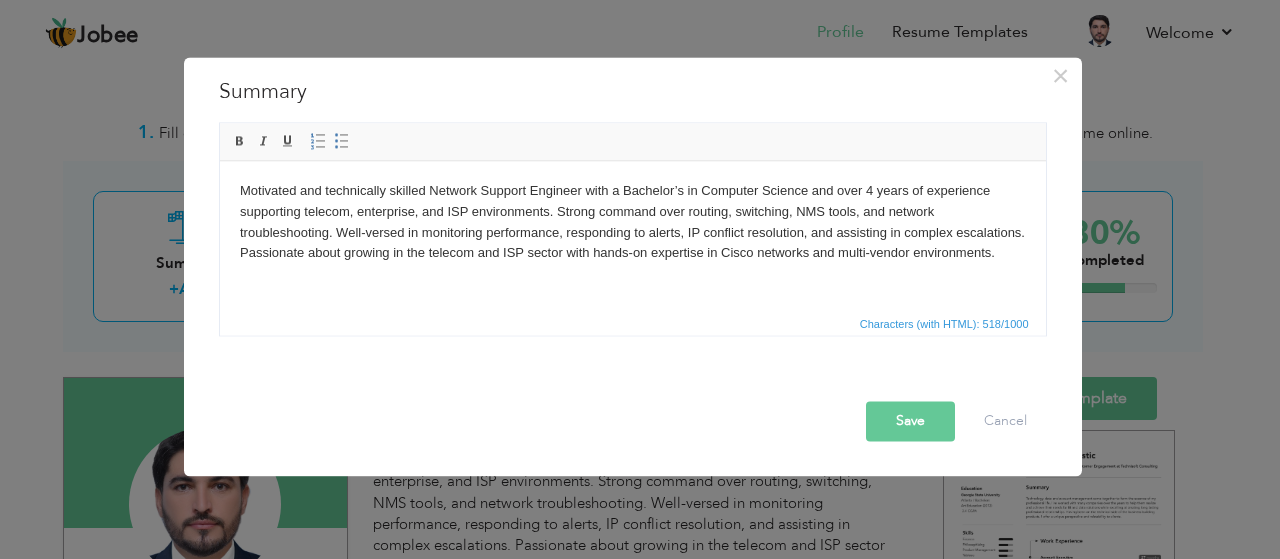 click on "Motivated and technically skilled Network Support Engineer with a Bachelor’s in Computer Science and over 4 years of experience supporting telecom, enterprise, and ISP environments. Strong command over routing, switching, NMS tools, and network troubleshooting. Well-versed in monitoring performance, responding to alerts, IP conflict resolution, and assisting in complex escalations. Passionate about growing in the telecom and ISP sector with hands-on expertise in Cisco networks and multi-vendor environments." at bounding box center (632, 221) 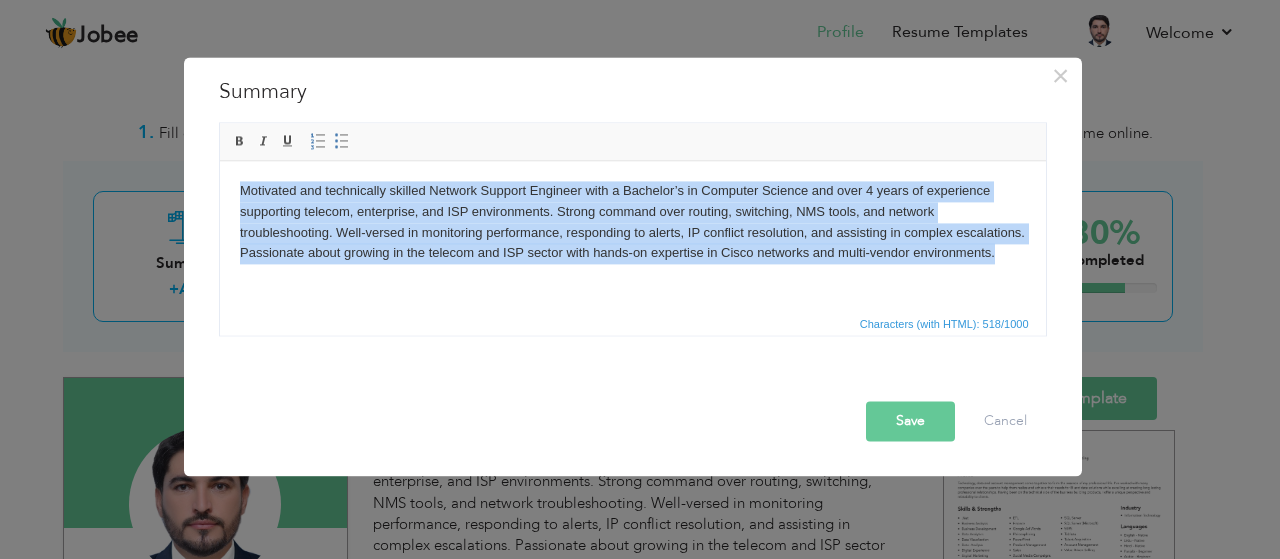type 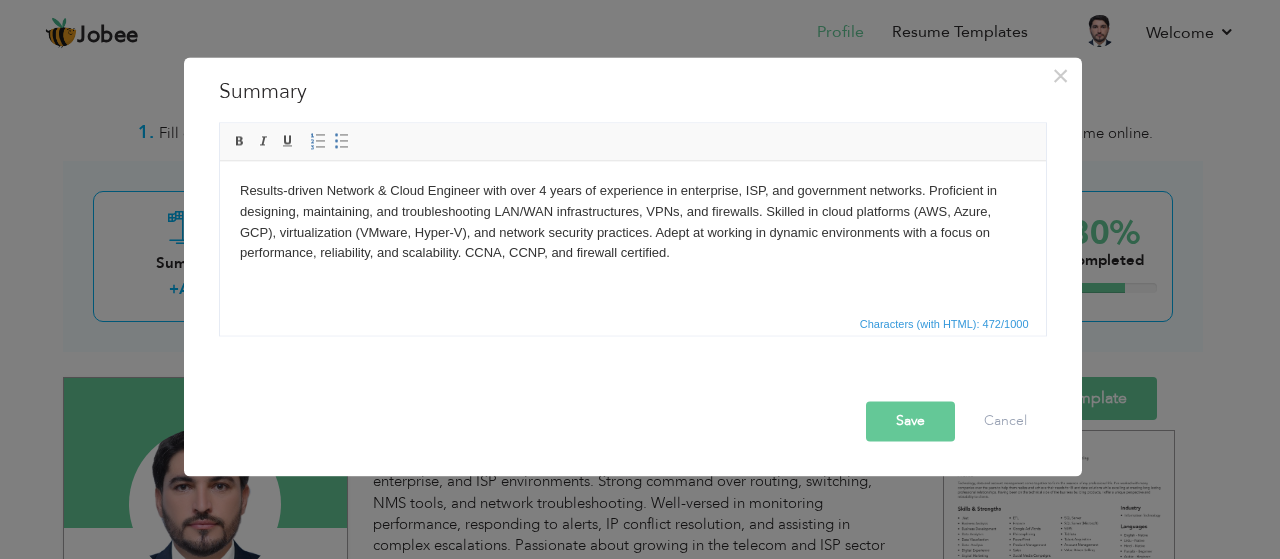 click on "Save" at bounding box center [910, 421] 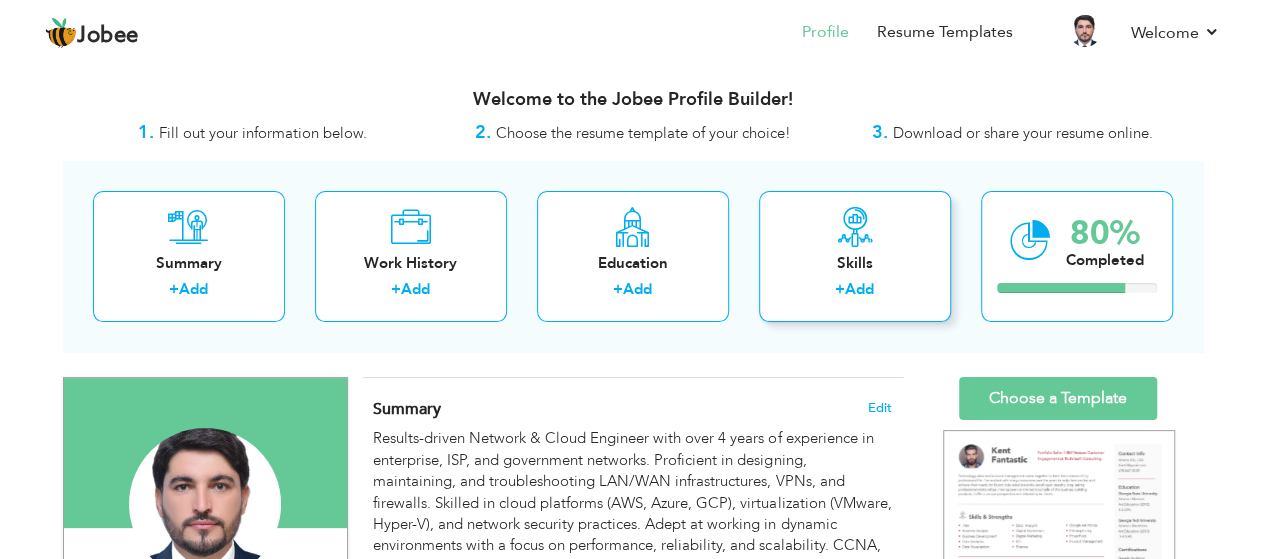 click on "Add" at bounding box center (859, 289) 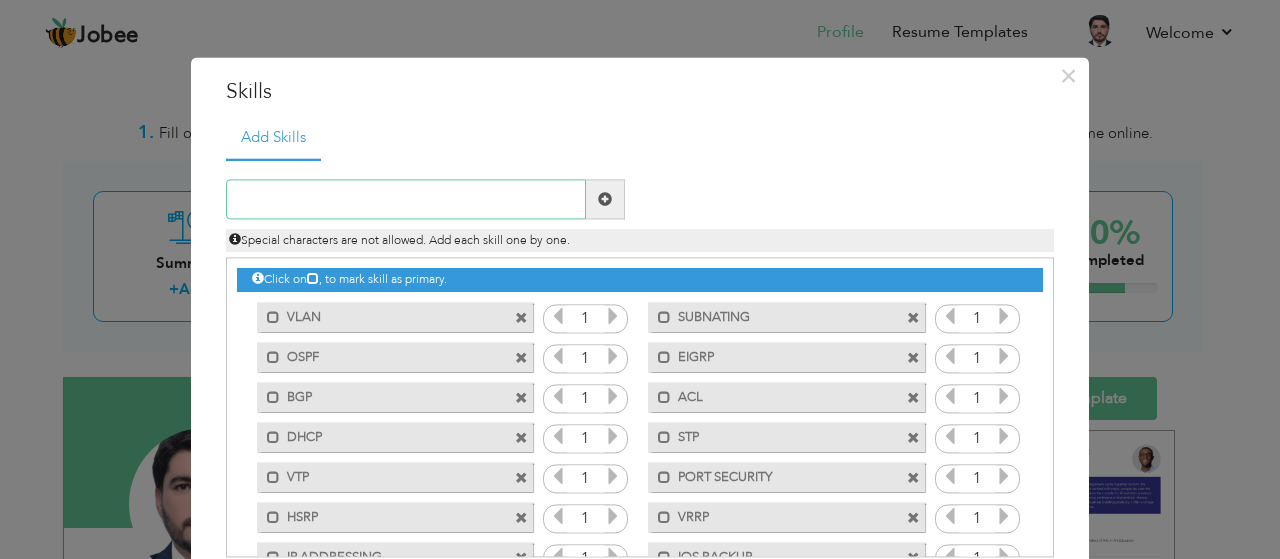 click at bounding box center (406, 200) 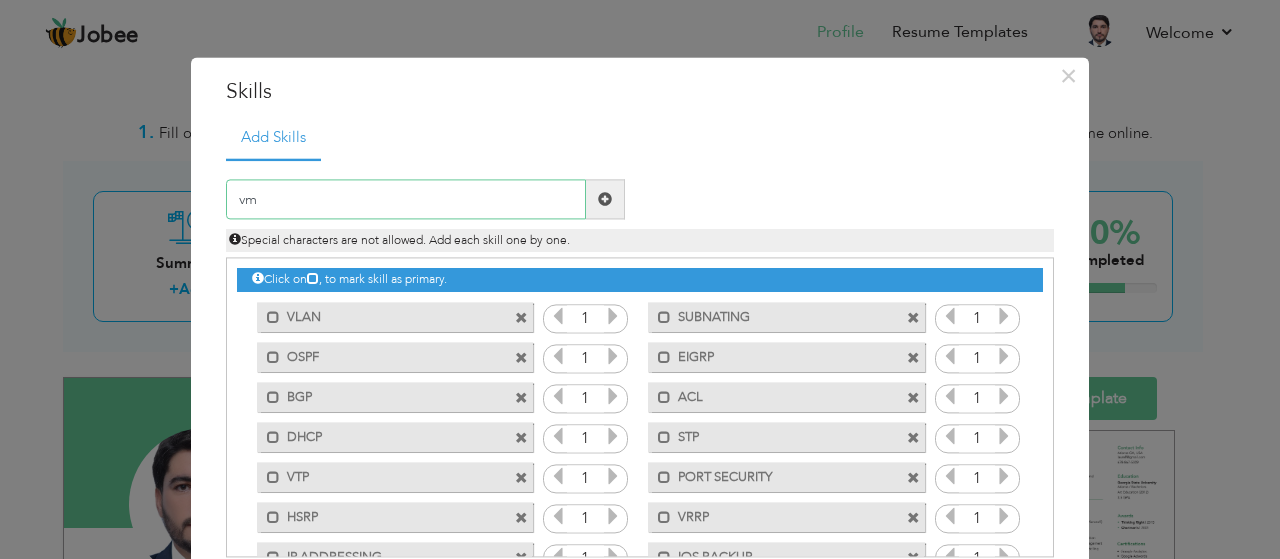 click on "vm" at bounding box center (406, 200) 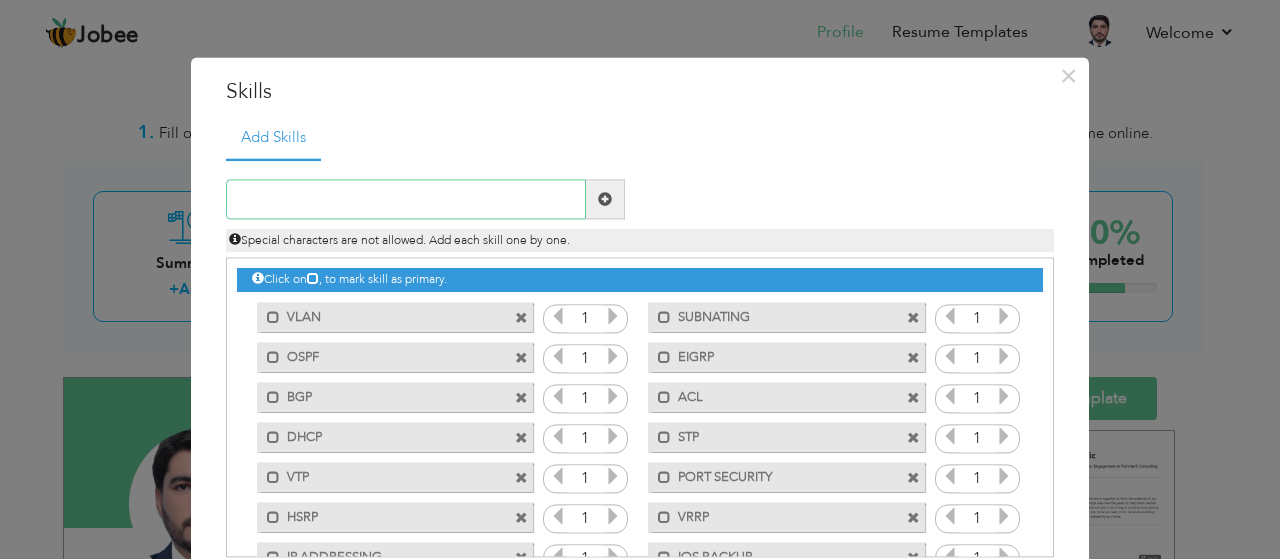 paste on "VMware" 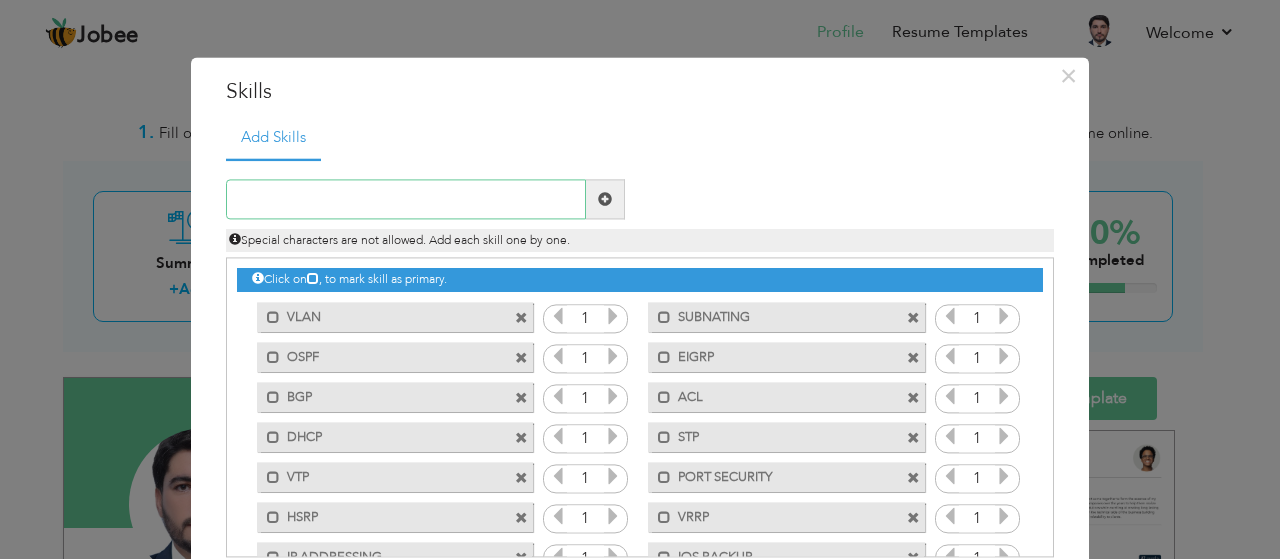 paste on "Hyper-V" 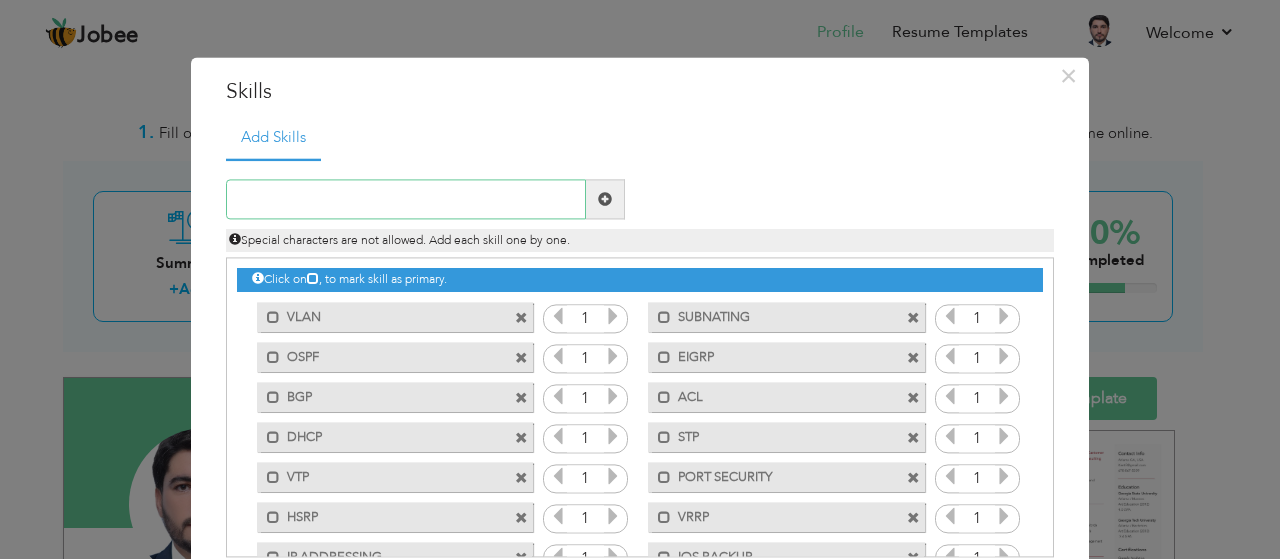 paste on "Virtualization" 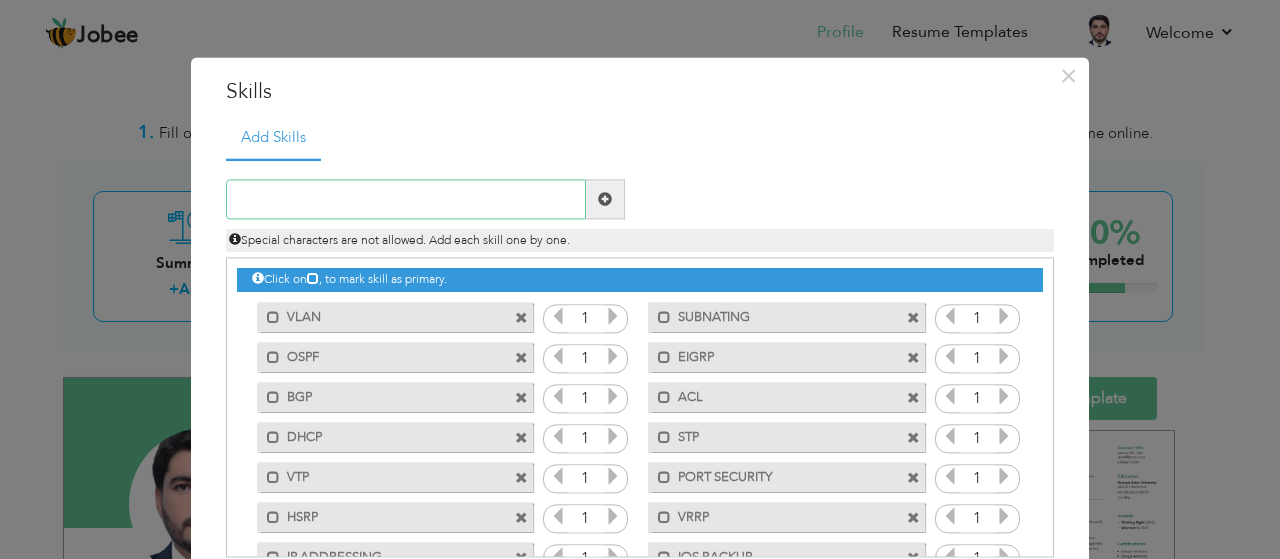 paste on "IP SLA" 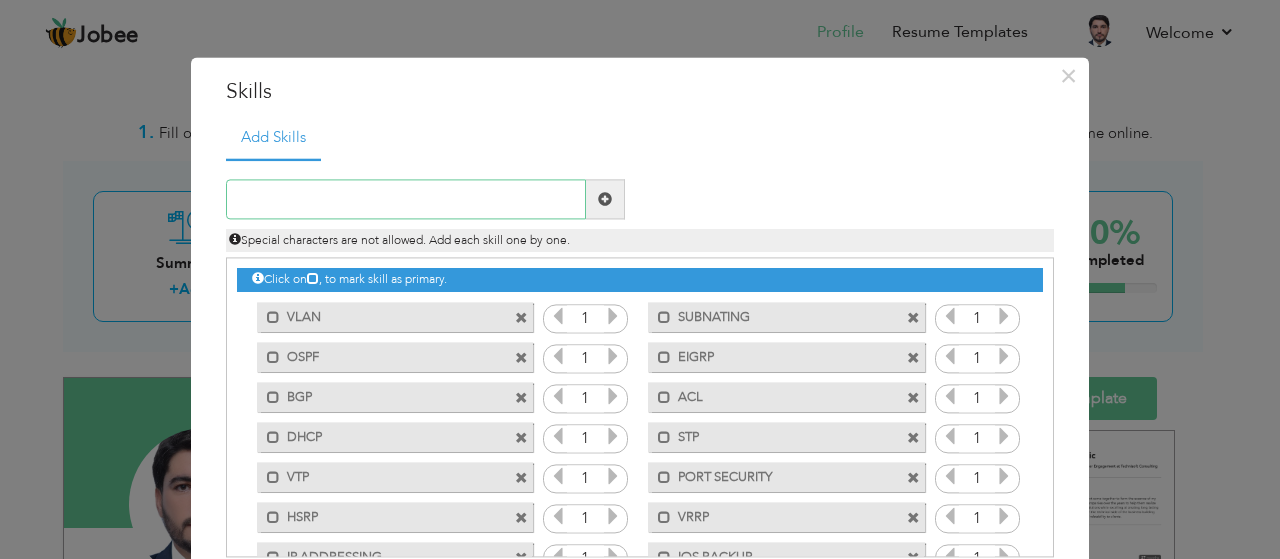 paste on "SYSLOG" 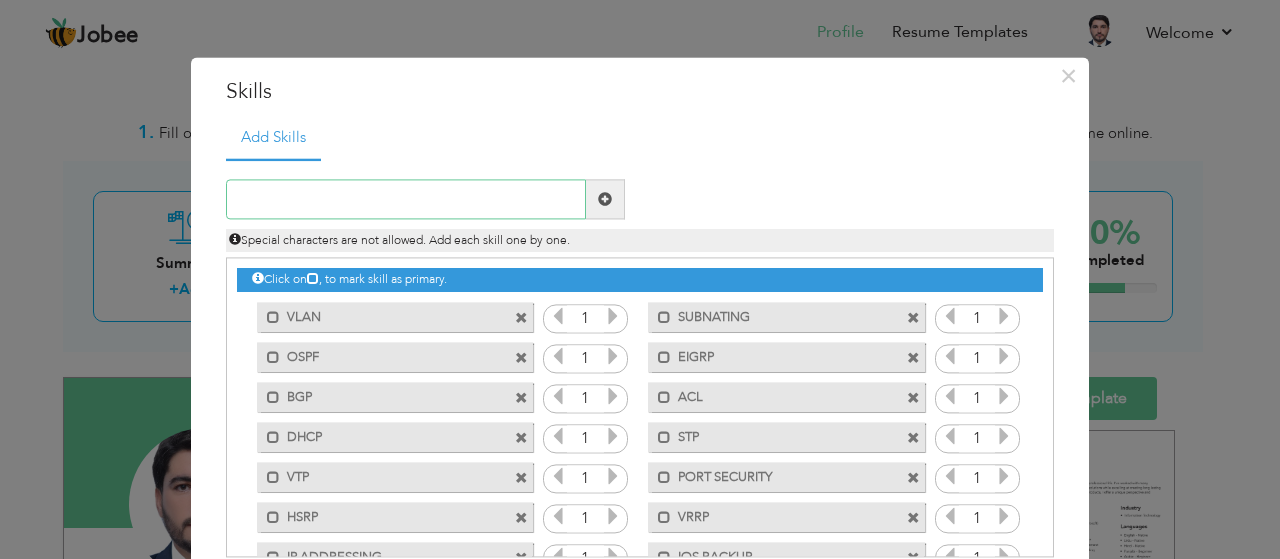 paste on "SNMP" 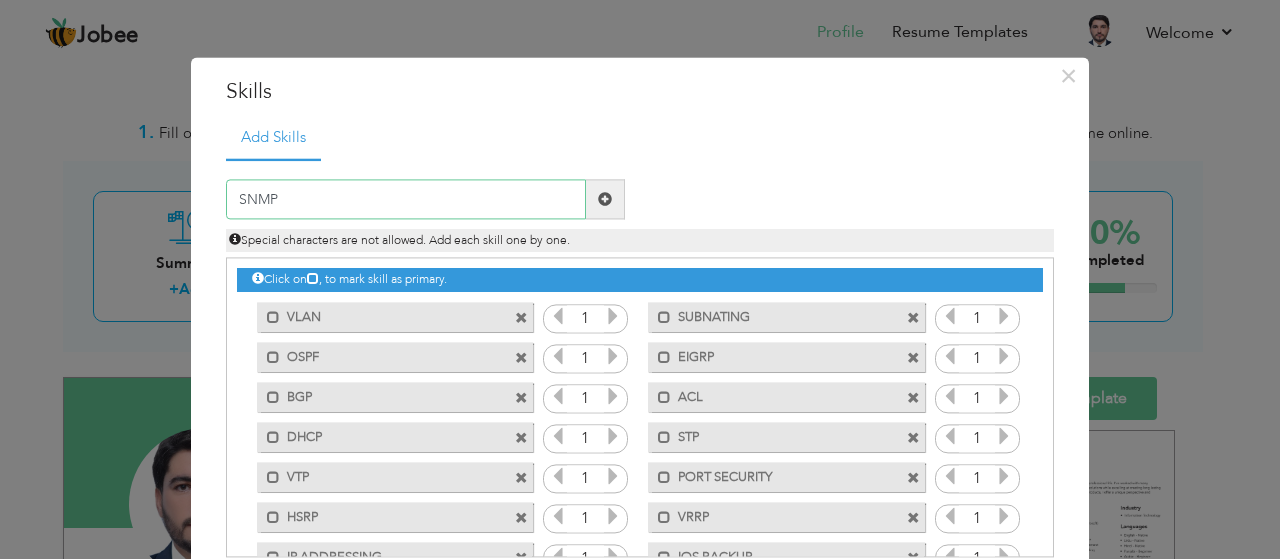 type 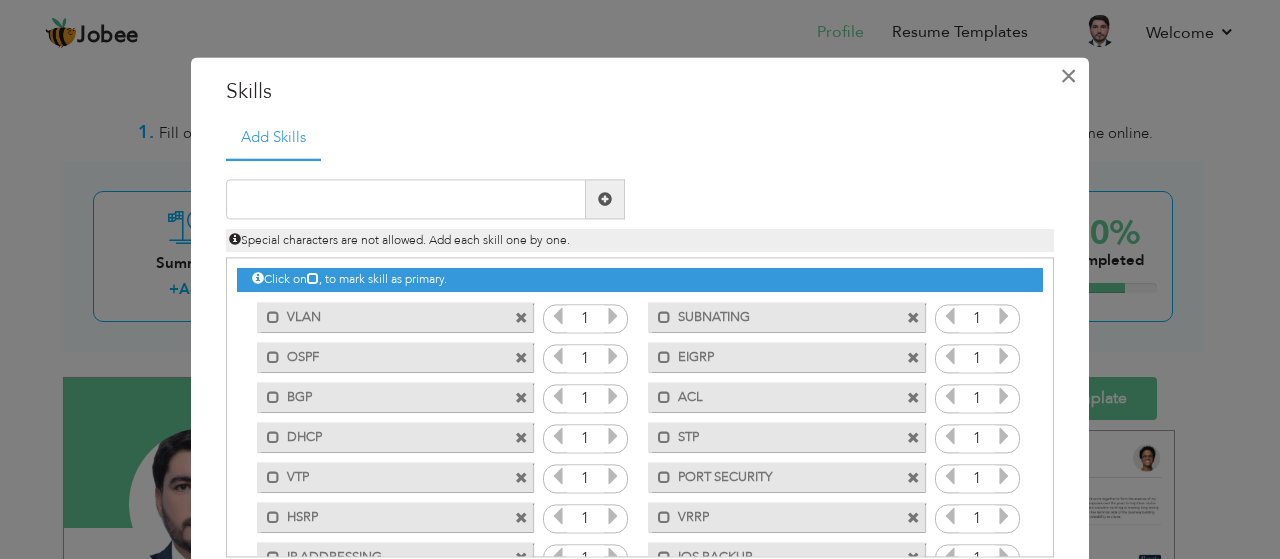click on "×" at bounding box center [1068, 76] 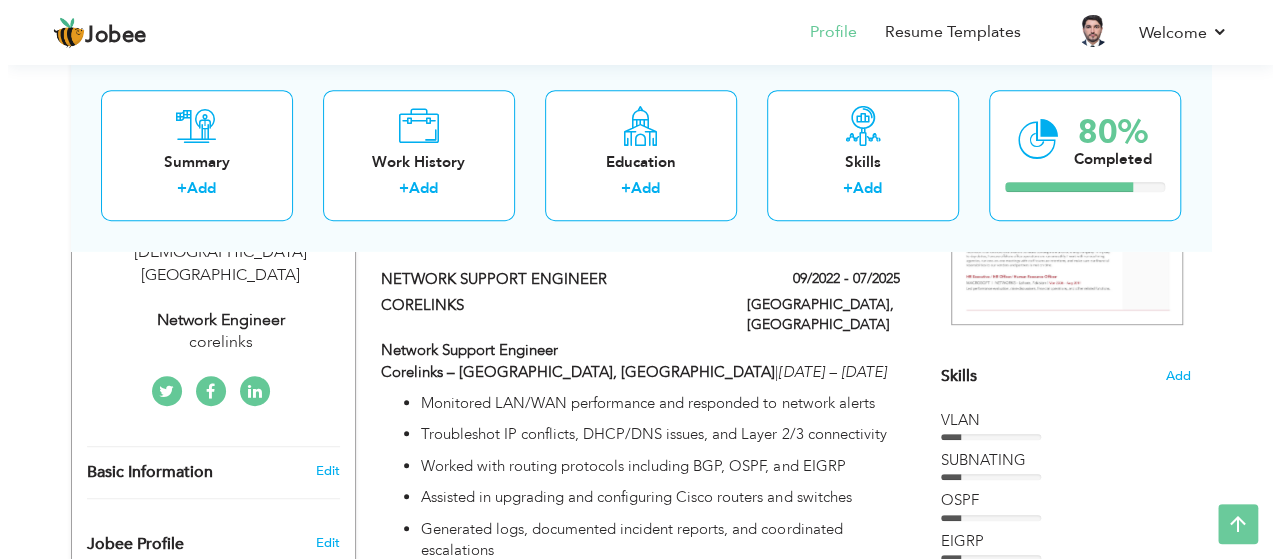 scroll, scrollTop: 408, scrollLeft: 0, axis: vertical 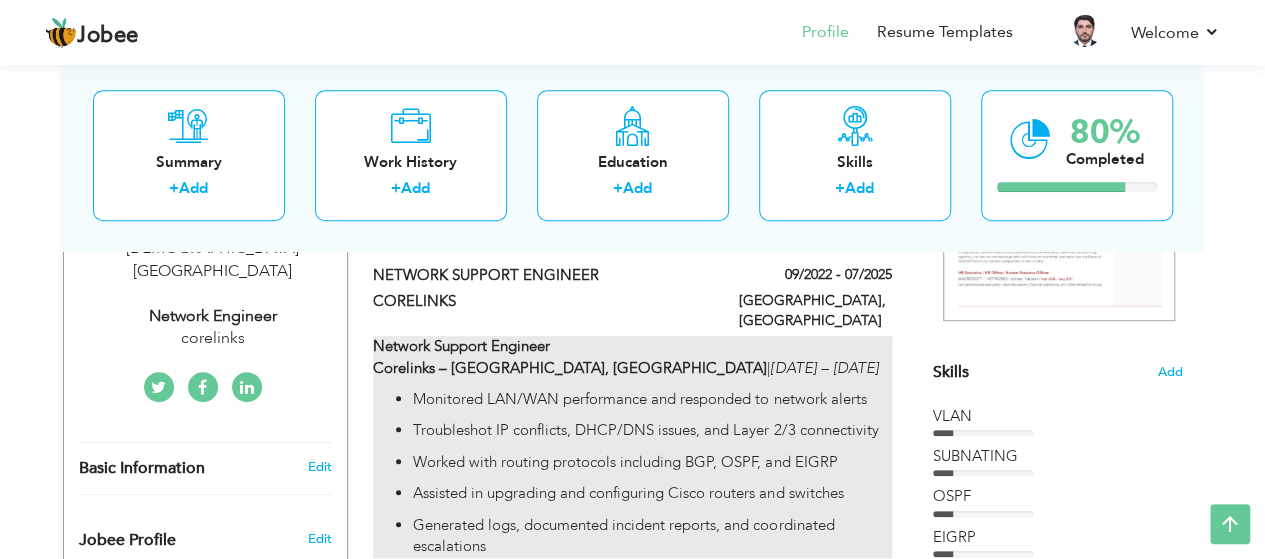 click on "Monitored LAN/WAN performance and responded to network alerts" at bounding box center [652, 399] 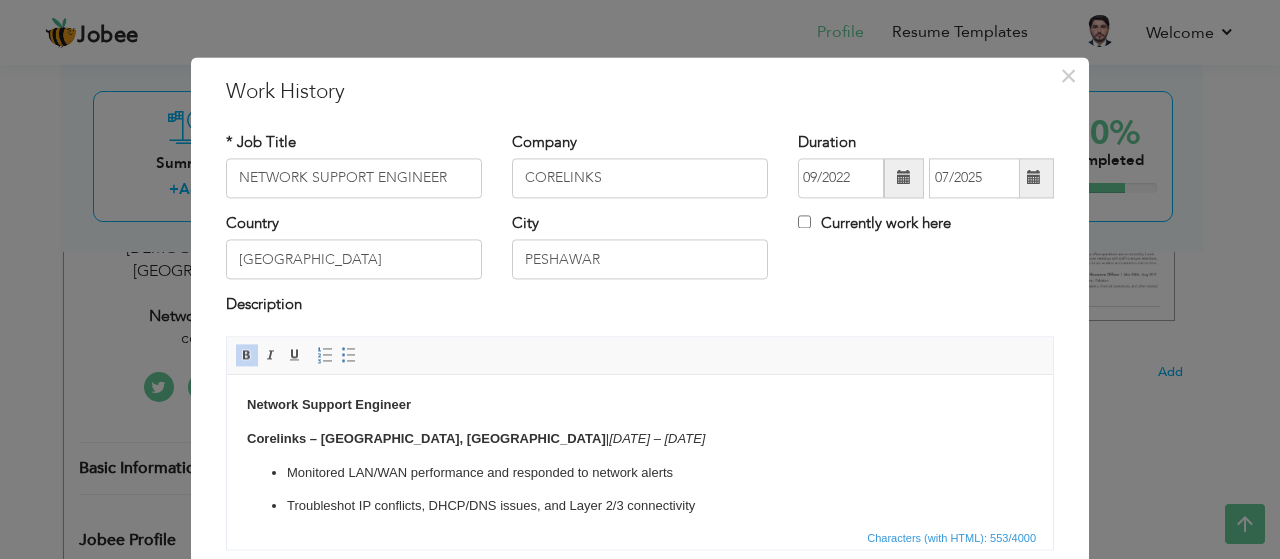 click on "Network Support Engineer Corelinks – Peshawar, Pakistan  |  Aug 2022 – Jun 2025 Monitored LAN/WAN performance and responded to network alerts Troubleshot IP conflicts, DHCP/DNS issues, and Layer 2/3 connectivity Worked with routing protocols including BGP, OSPF, and EIGRP Assisted in upgrading and configuring Cisco routers and switches Generated logs, documented incident reports, and coordinated escalations" at bounding box center [640, 507] 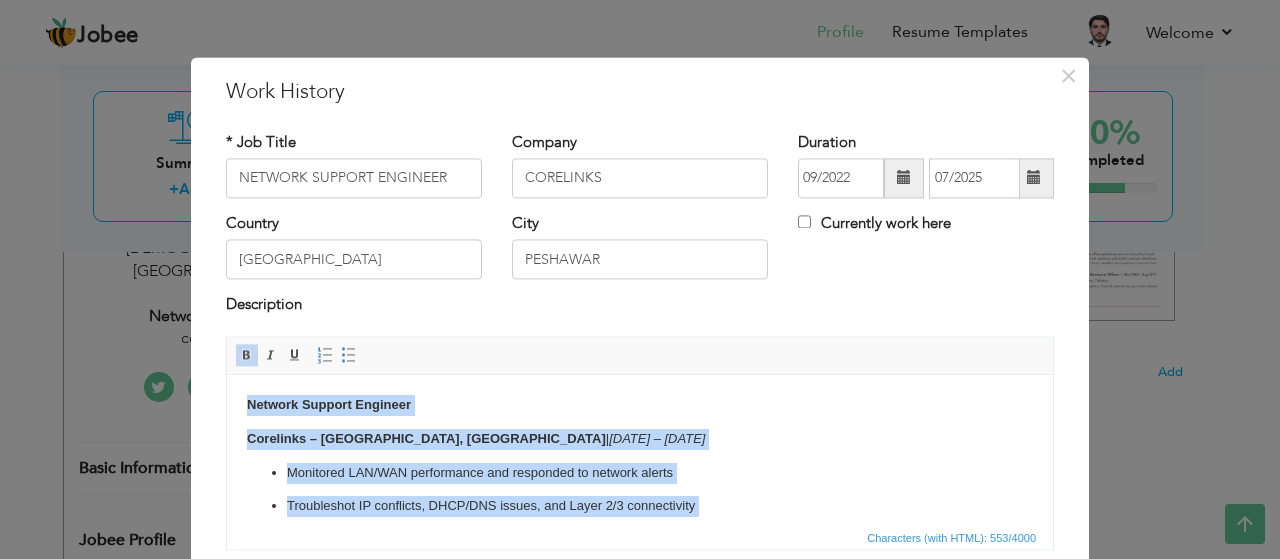 type 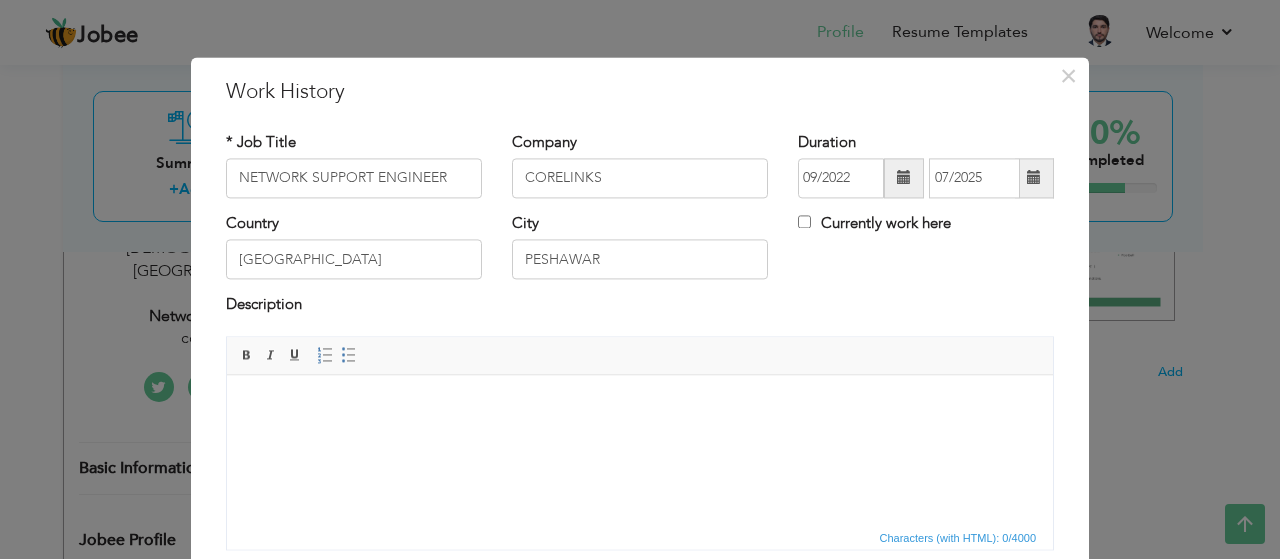 scroll, scrollTop: 166, scrollLeft: 0, axis: vertical 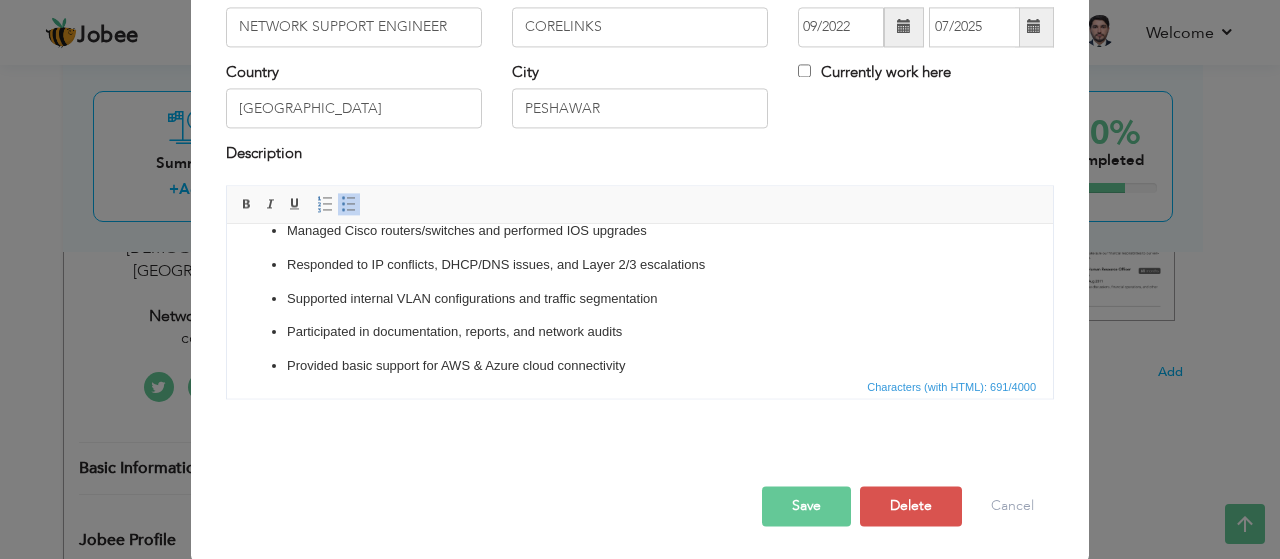 click on "Save" at bounding box center [806, 506] 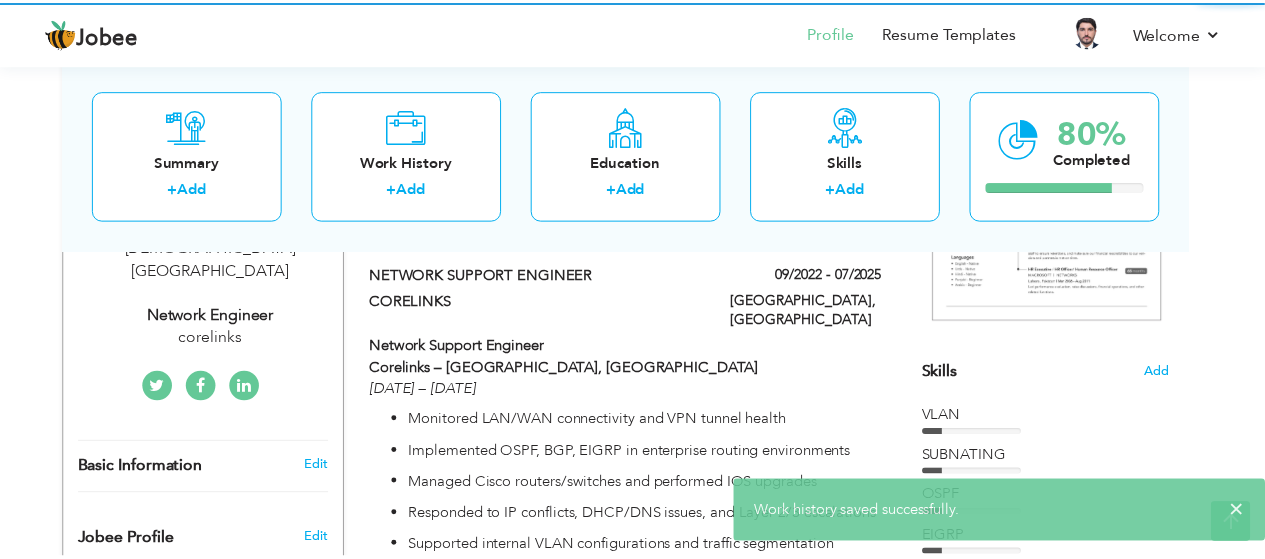 scroll, scrollTop: 0, scrollLeft: 0, axis: both 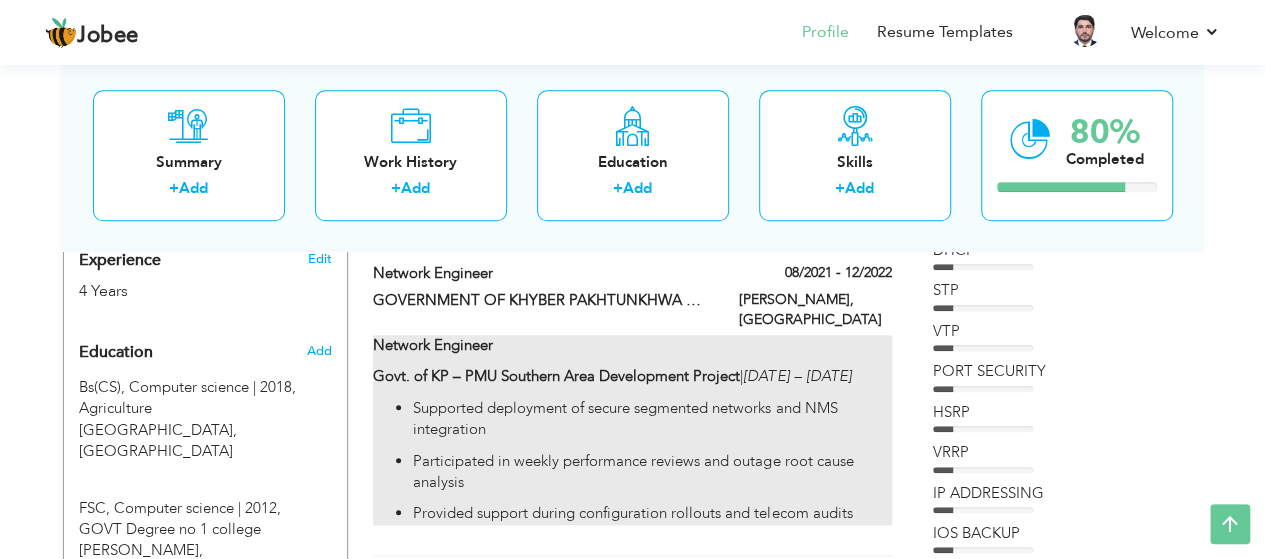 click on "Supported deployment of secure segmented networks and NMS integration" at bounding box center [652, 419] 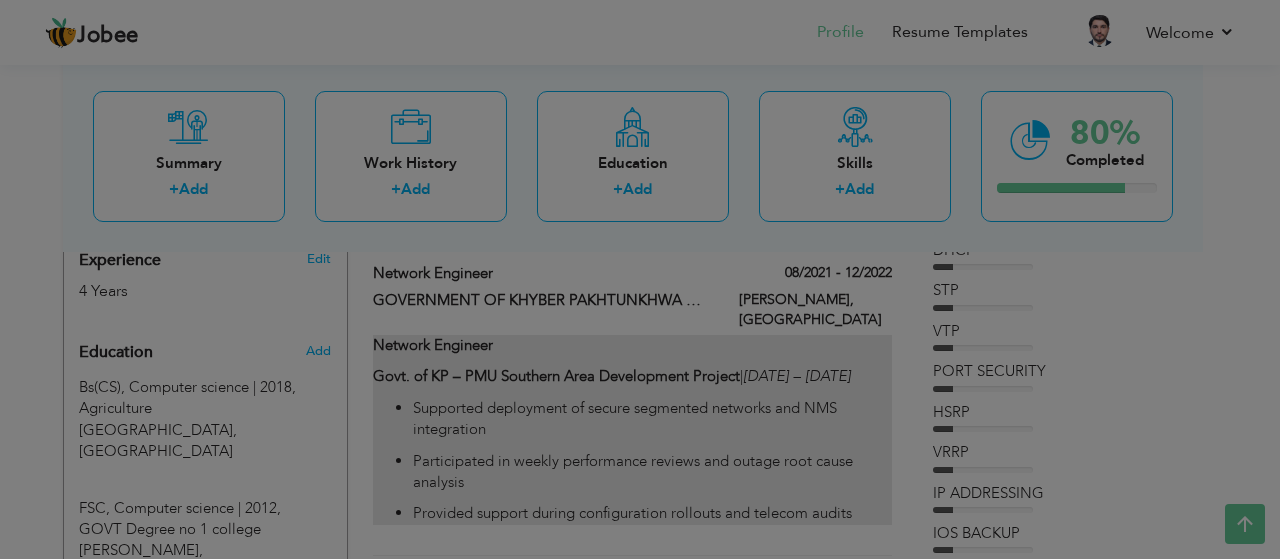 scroll, scrollTop: 0, scrollLeft: 0, axis: both 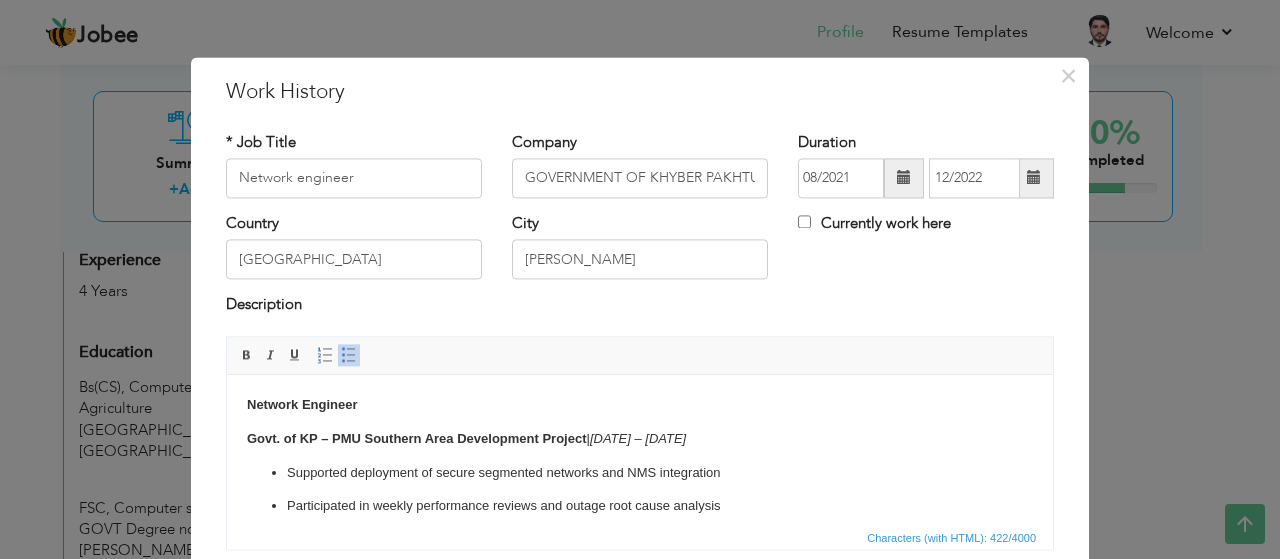 click on "Supported deployment of secure segmented networks and NMS integration" at bounding box center (640, 473) 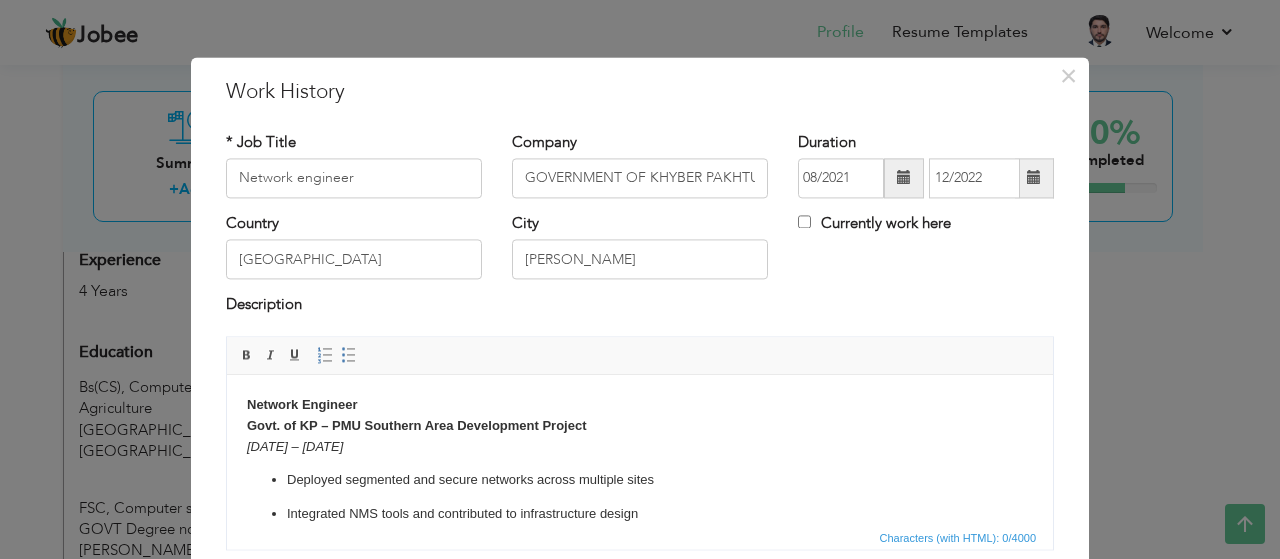 scroll, scrollTop: 64, scrollLeft: 0, axis: vertical 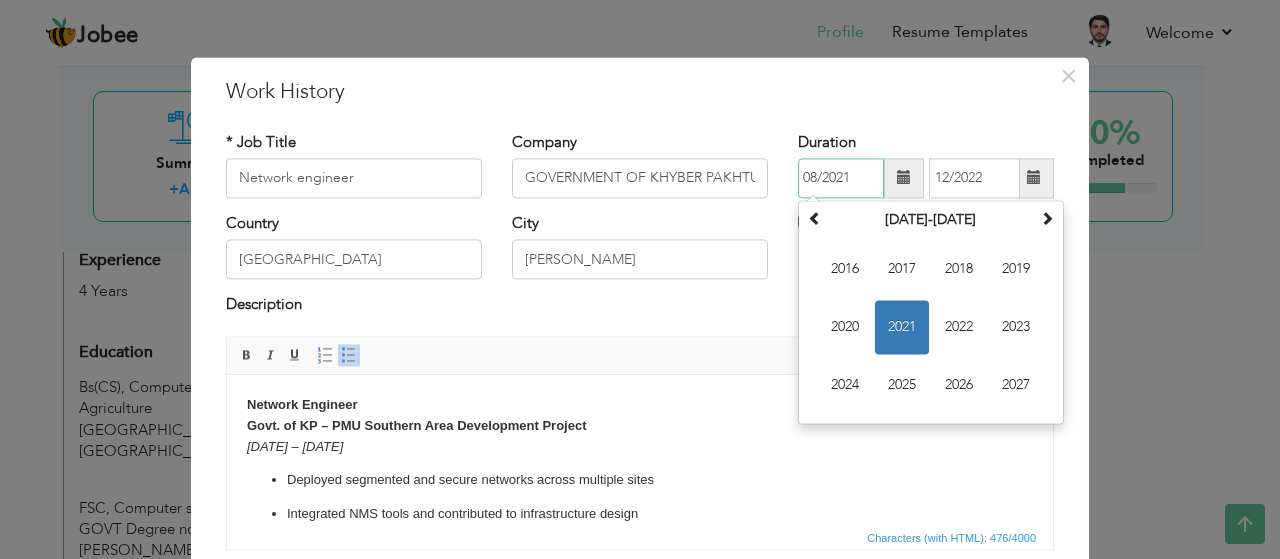 click on "08/2021" at bounding box center [841, 178] 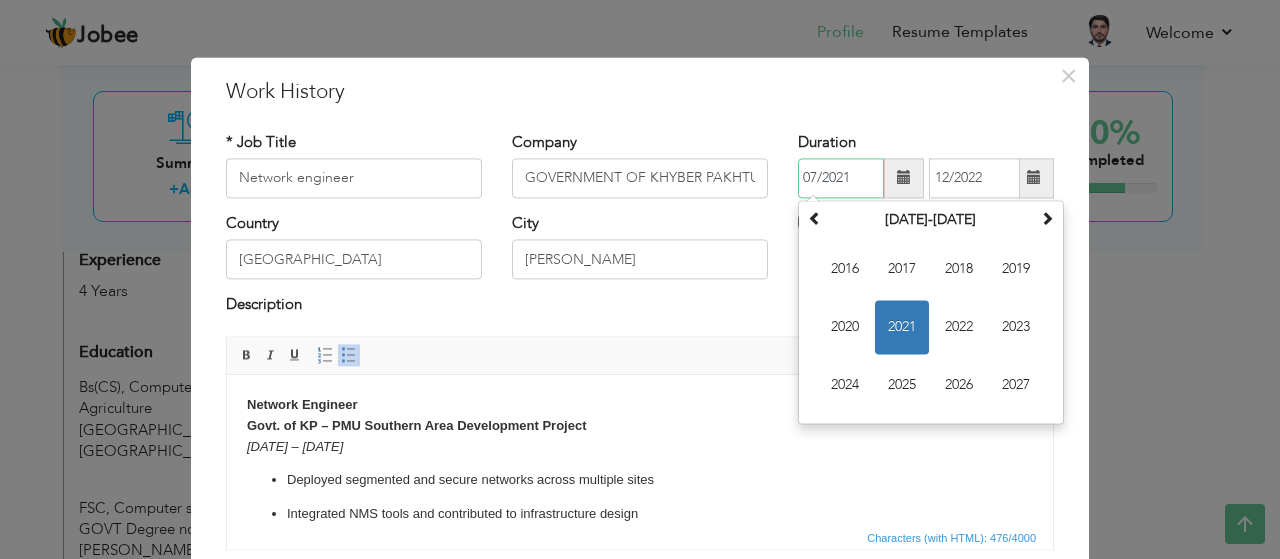 type on "07/2021" 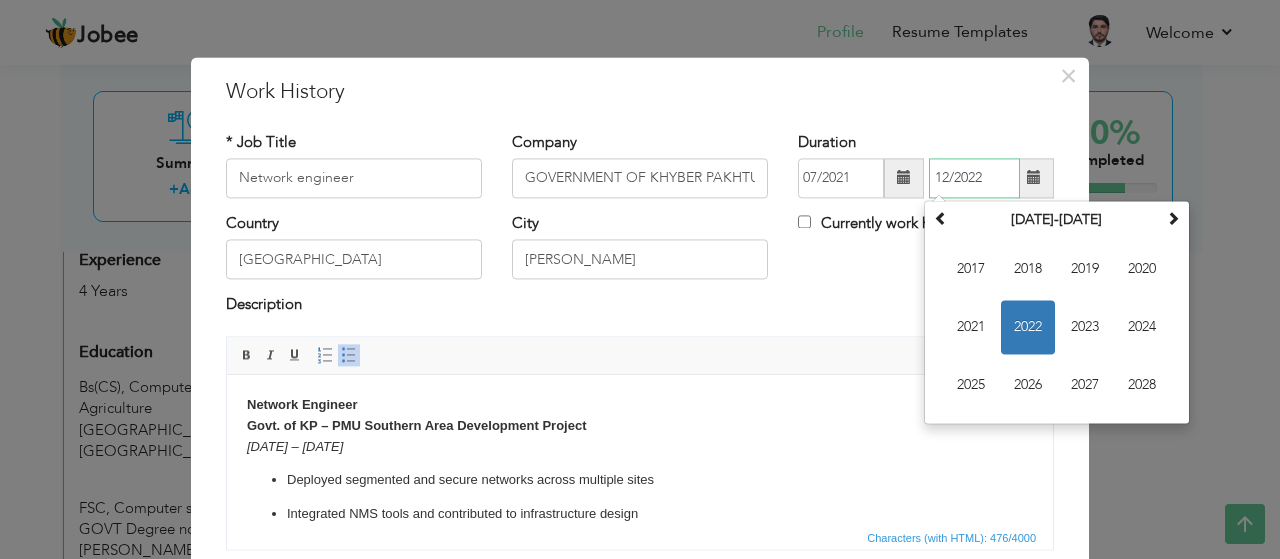 click on "12/2022" at bounding box center [974, 178] 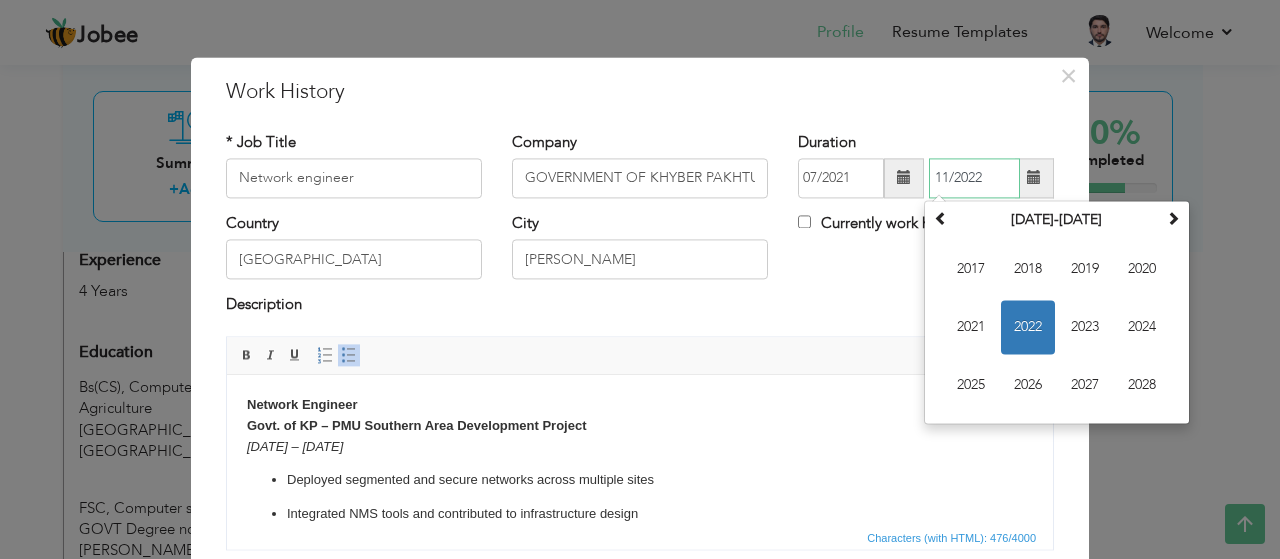 type on "11/2022" 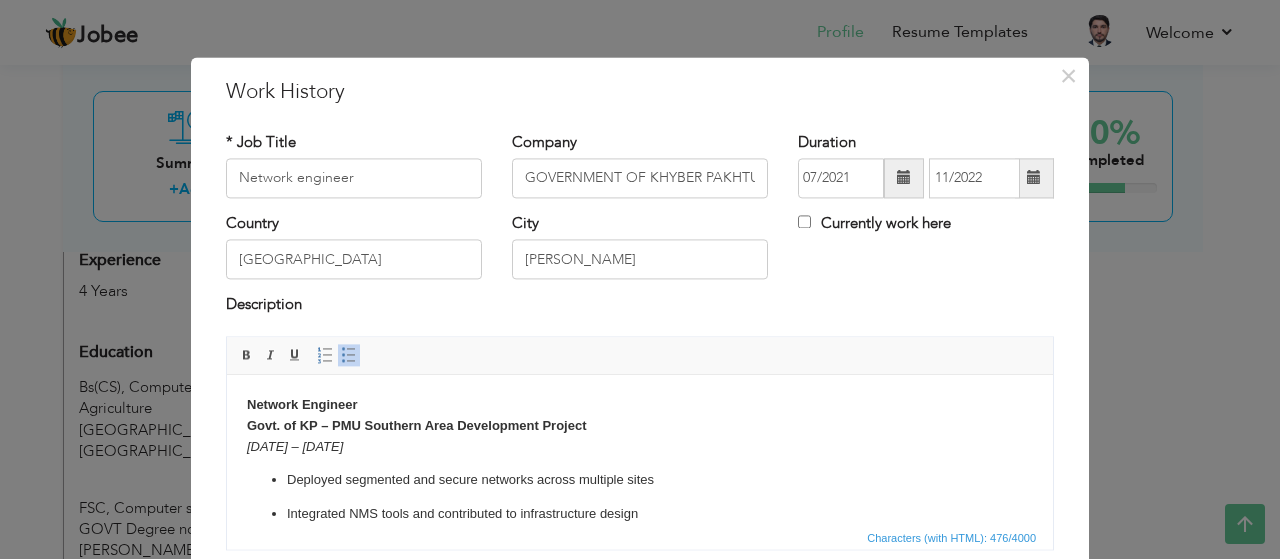 click on "Country
Pakistan
City
dera ismail khan
Currently work here" at bounding box center (640, 253) 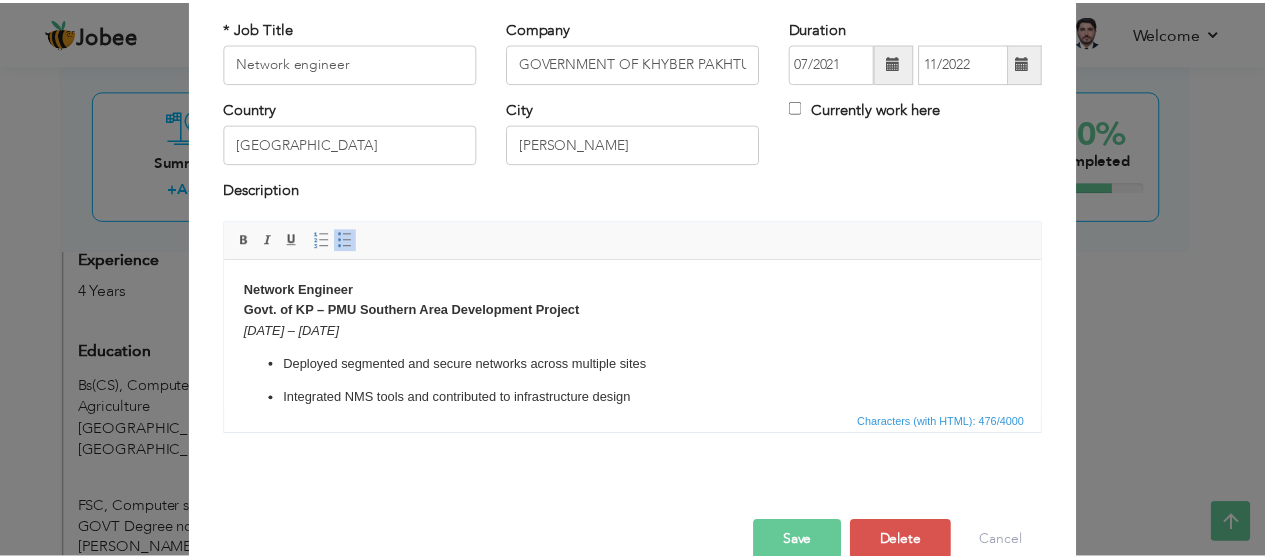 scroll, scrollTop: 151, scrollLeft: 0, axis: vertical 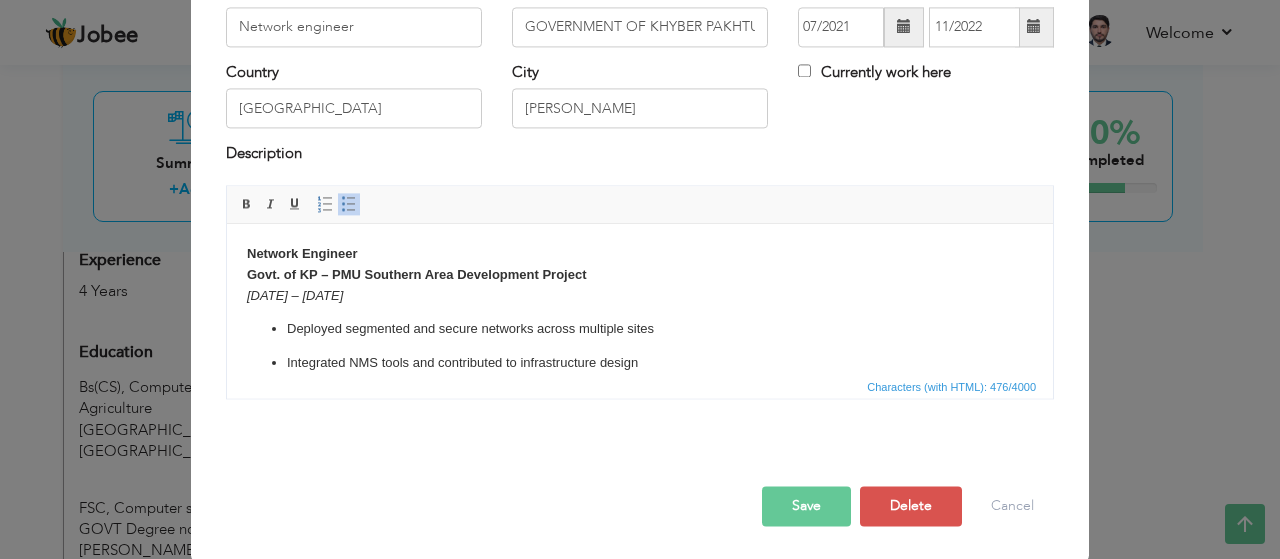 click on "Save" at bounding box center [806, 506] 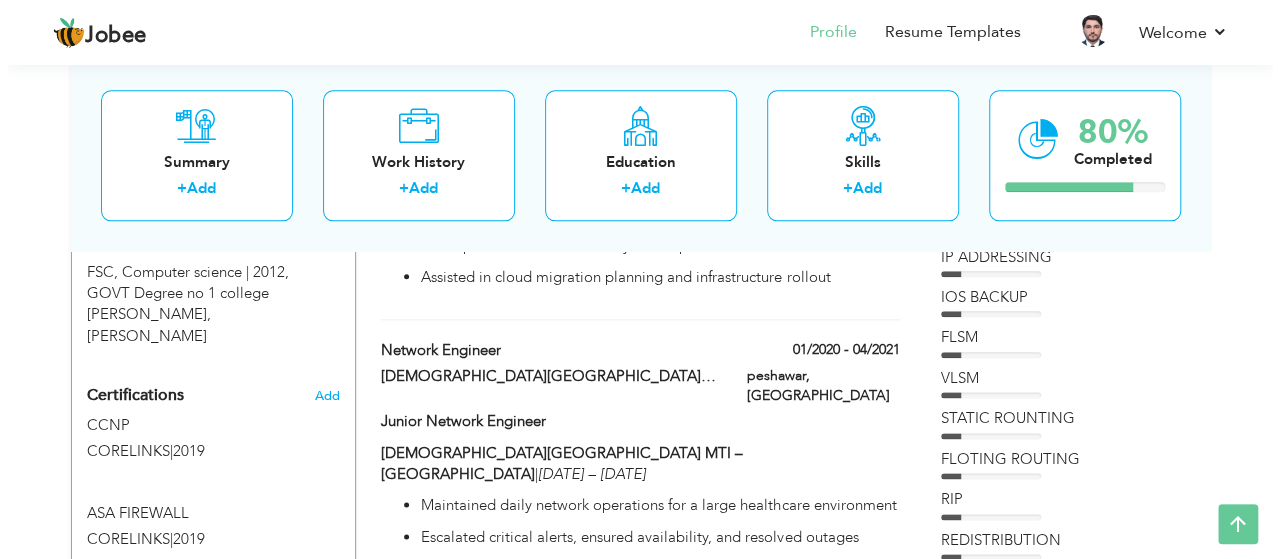 scroll, scrollTop: 1043, scrollLeft: 0, axis: vertical 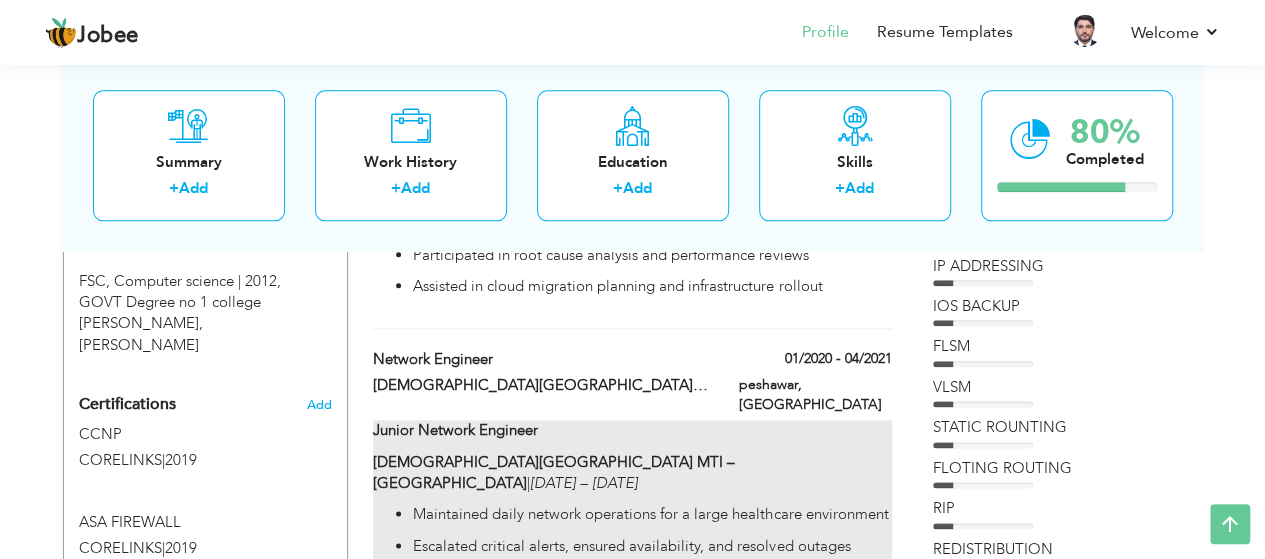 click on "Maintained daily network operations for a large healthcare environment
Escalated critical alerts, ensured availability, and resolved outages
Documented incidents, change requests, and preventive measures" at bounding box center [632, 546] 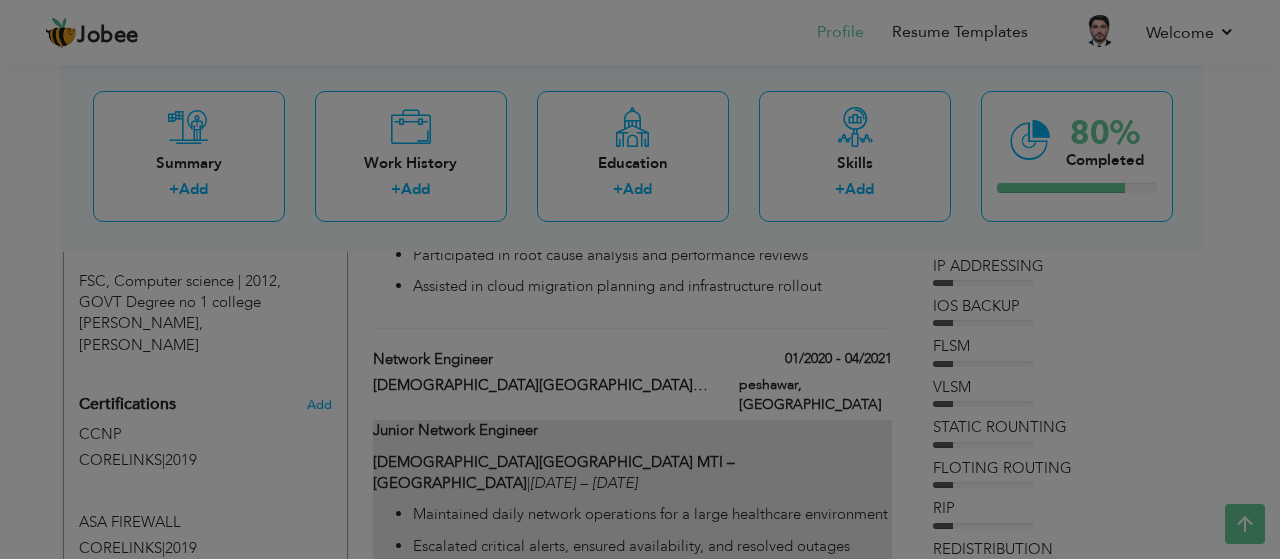scroll, scrollTop: 0, scrollLeft: 0, axis: both 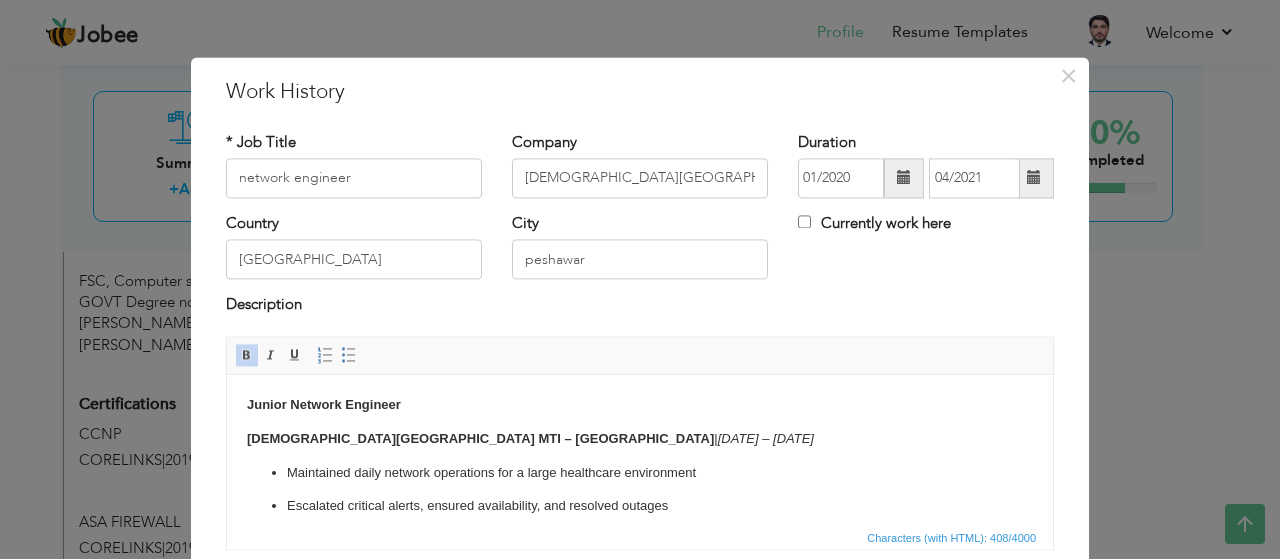 click on "Maintained daily network operations for a large healthcare environment Escalated critical alerts, ensured availability, and resolved outages Documented incidents, change requests, and preventive measures" at bounding box center (640, 507) 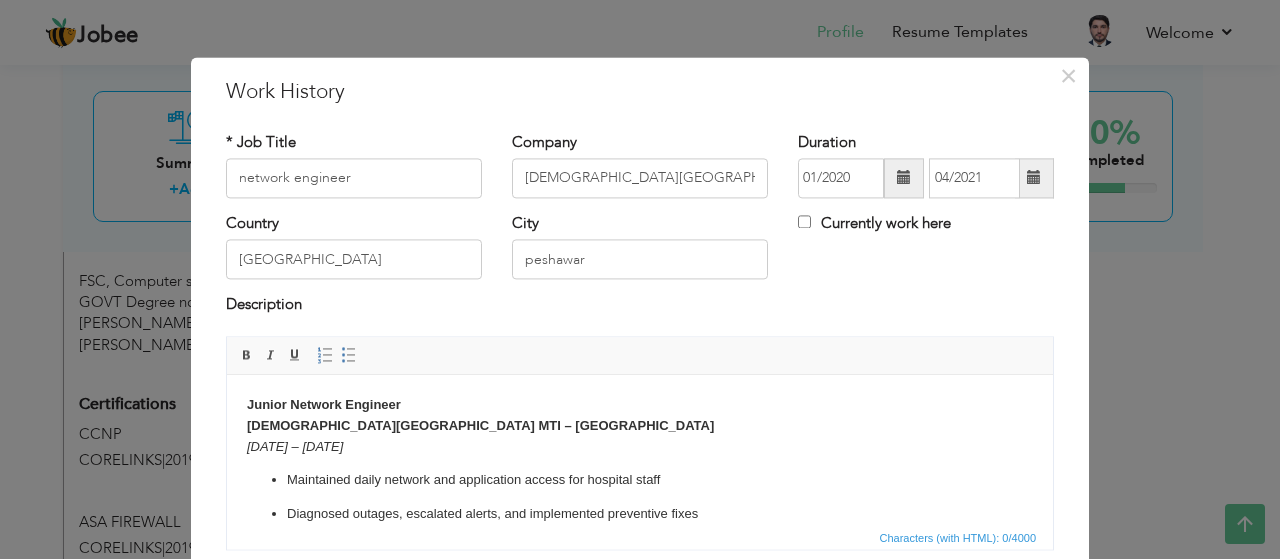 scroll, scrollTop: 64, scrollLeft: 0, axis: vertical 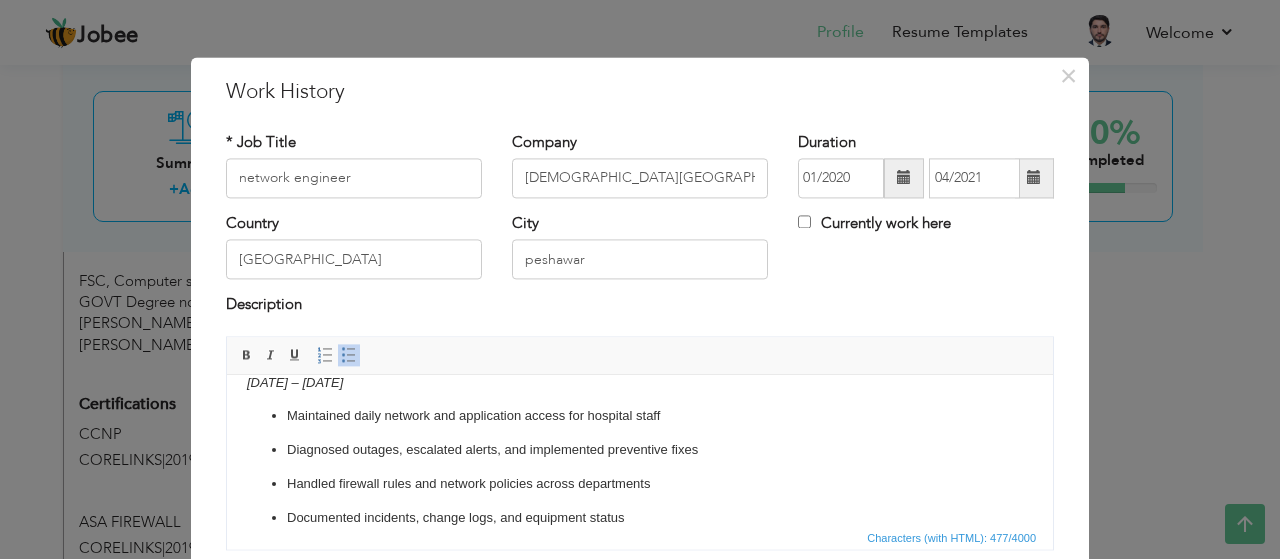 click on "Junior Network Engineer Lady Reading Hospital MTI – Peshawar Dec 2019 – Mar 2021" at bounding box center (640, 362) 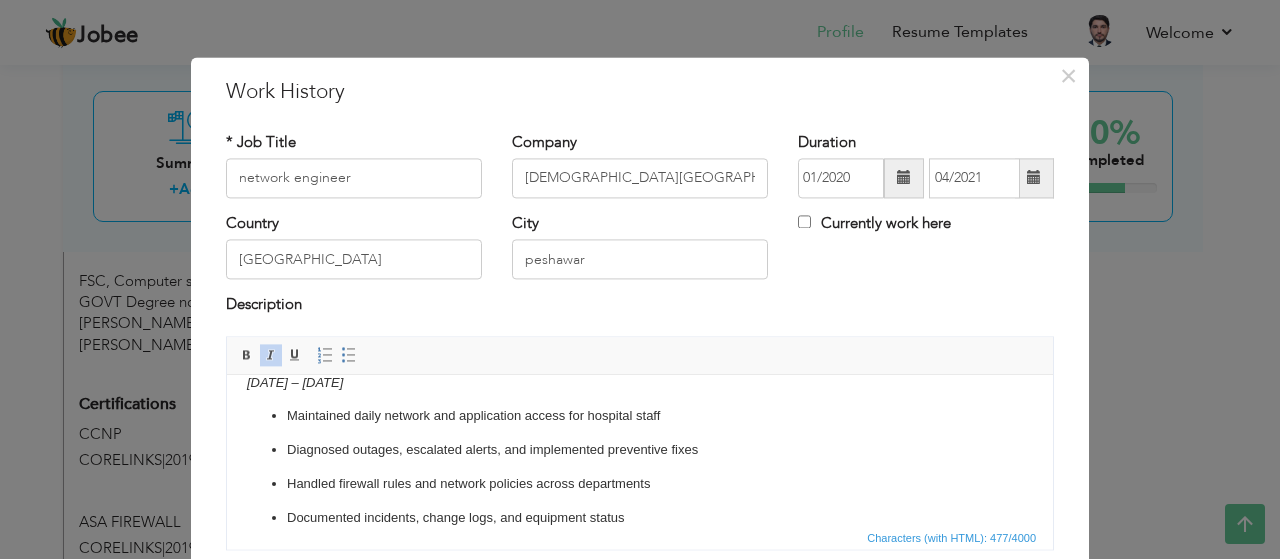 click on "Dec 2019 – Mar 2021" at bounding box center [295, 382] 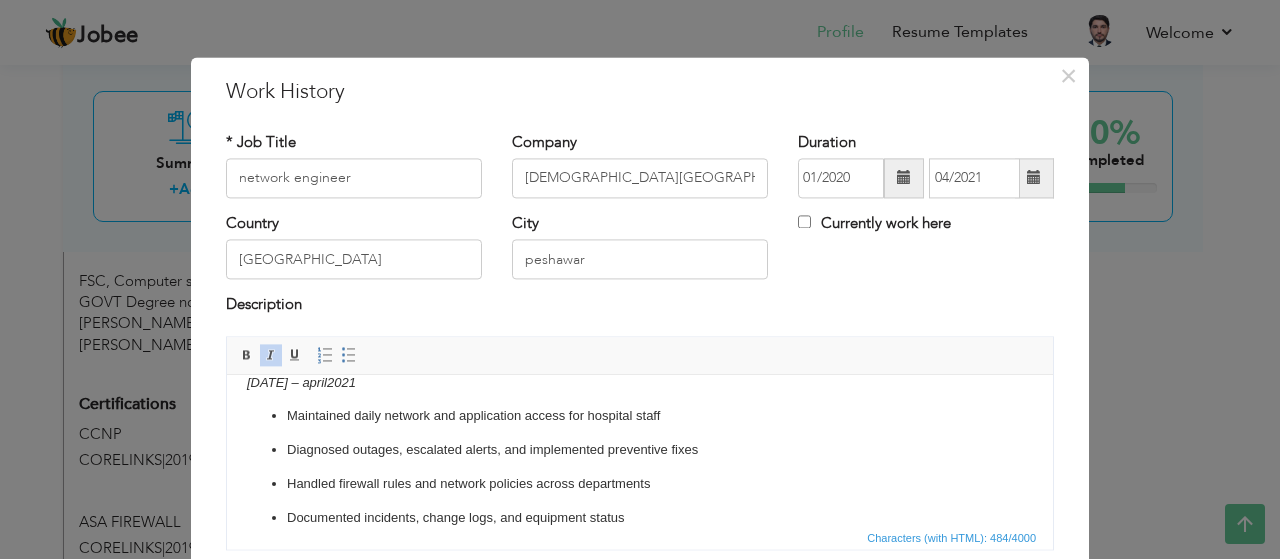 click on "Dec 2019 – april  2021" at bounding box center [301, 382] 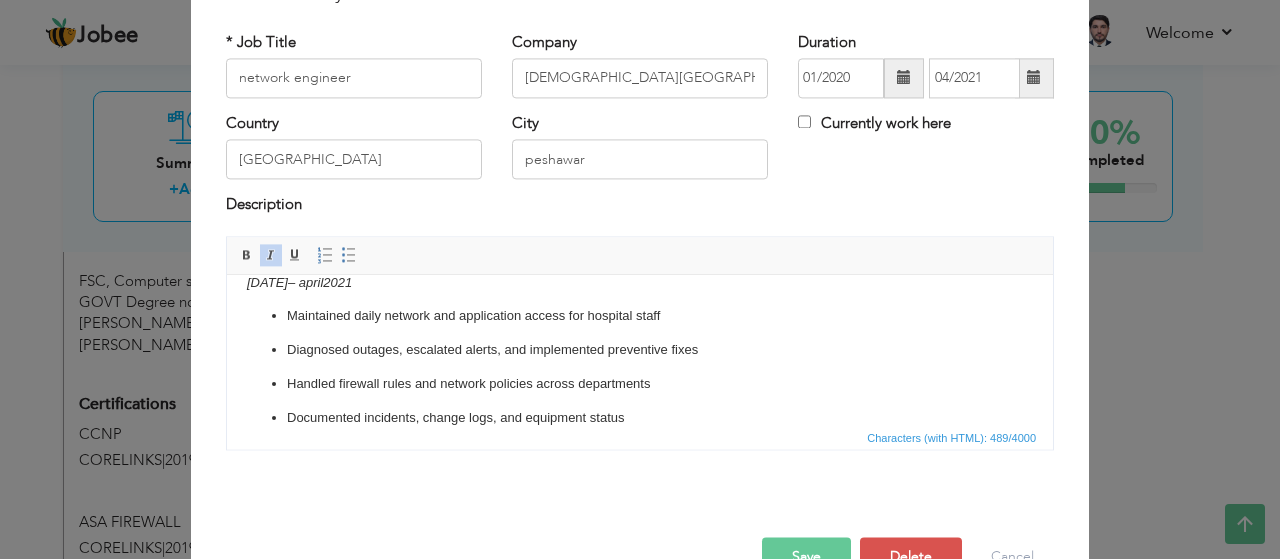 scroll, scrollTop: 151, scrollLeft: 0, axis: vertical 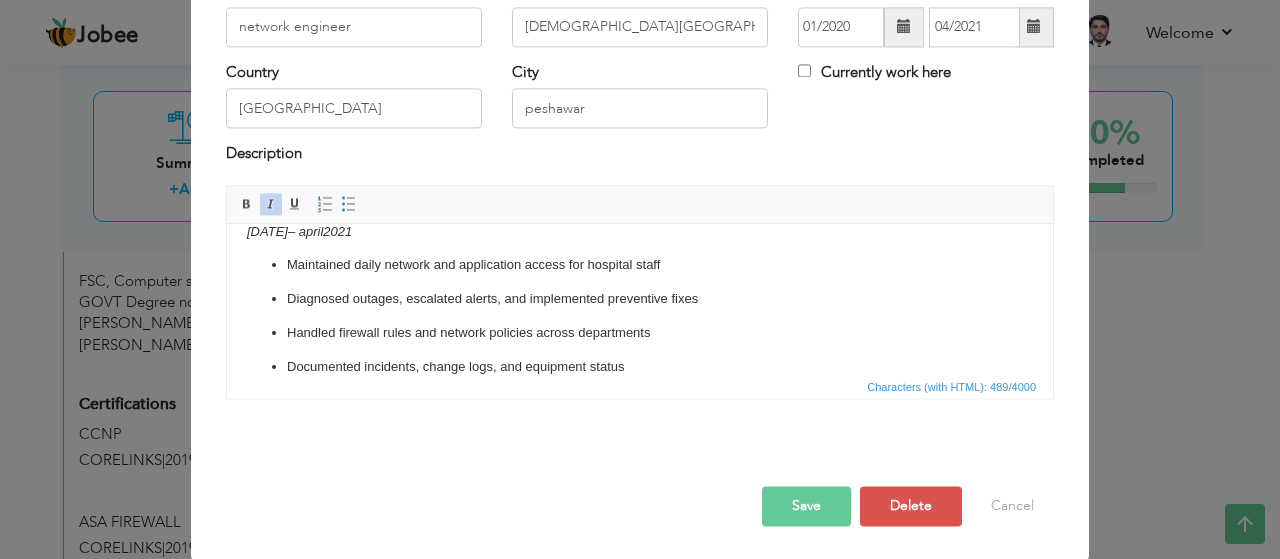 click on "Save" at bounding box center [806, 506] 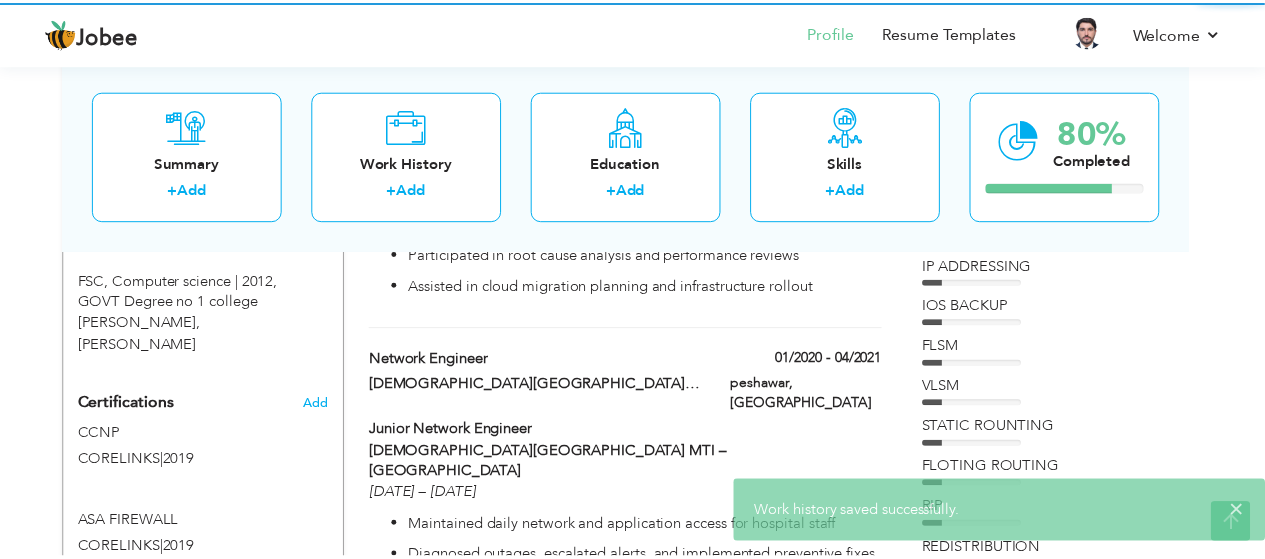 scroll, scrollTop: 0, scrollLeft: 0, axis: both 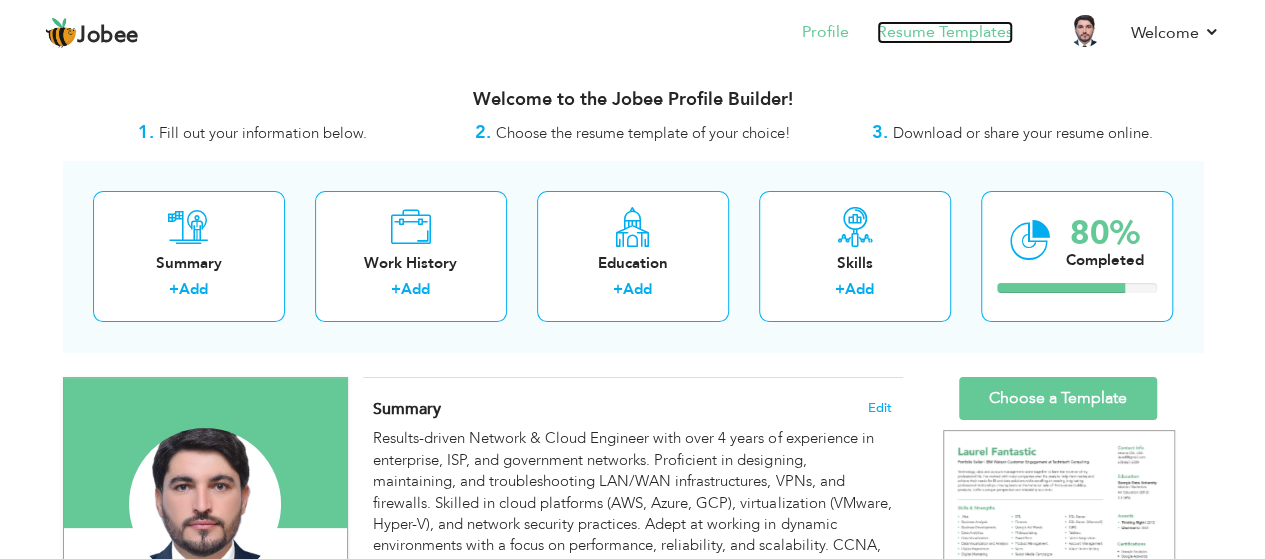 click on "Resume Templates" at bounding box center (945, 32) 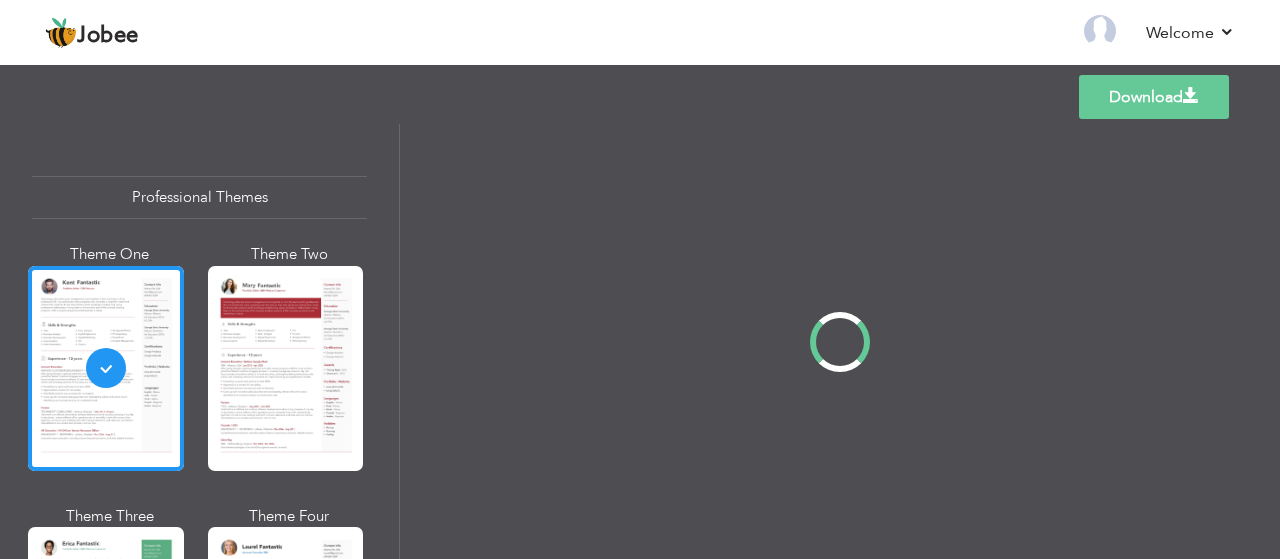 scroll, scrollTop: 0, scrollLeft: 0, axis: both 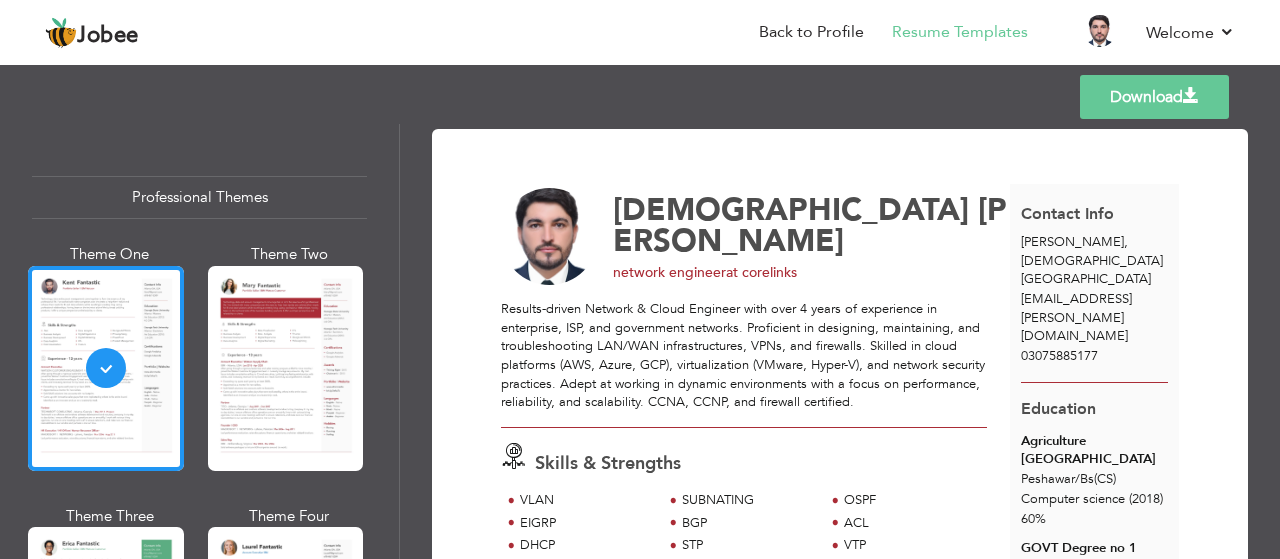 click on "Download" at bounding box center (1154, 97) 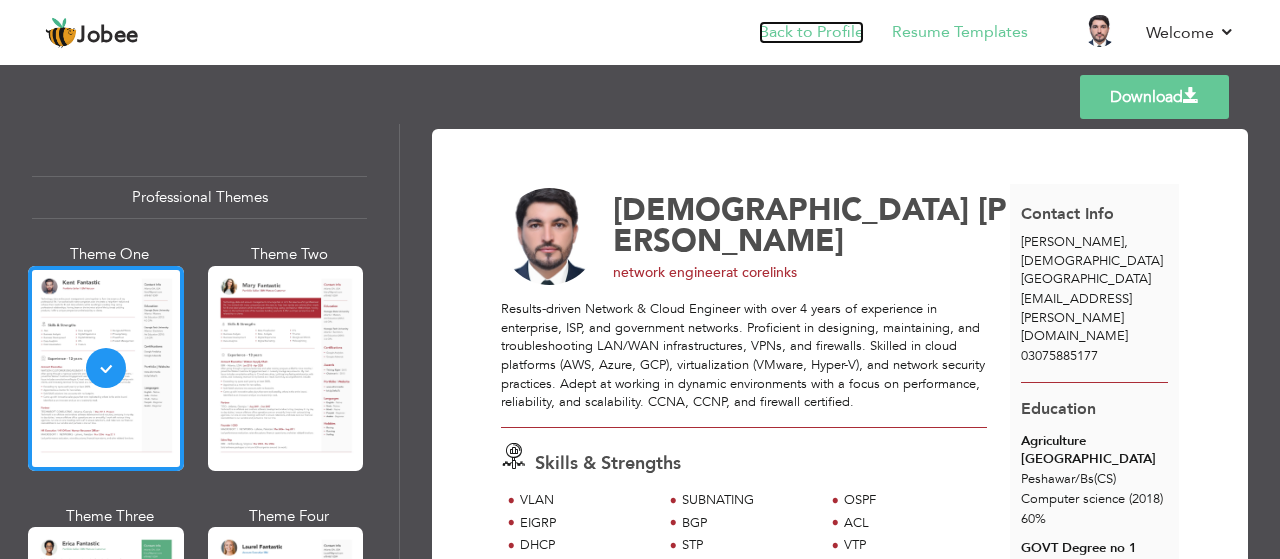 click on "Back to Profile" at bounding box center (811, 32) 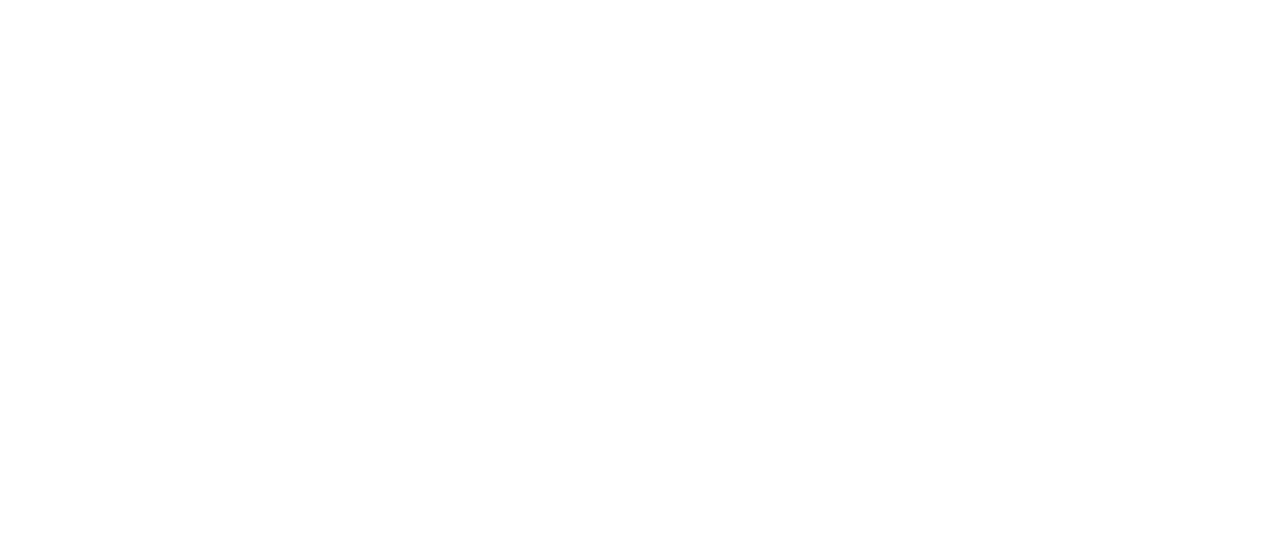 scroll, scrollTop: 0, scrollLeft: 0, axis: both 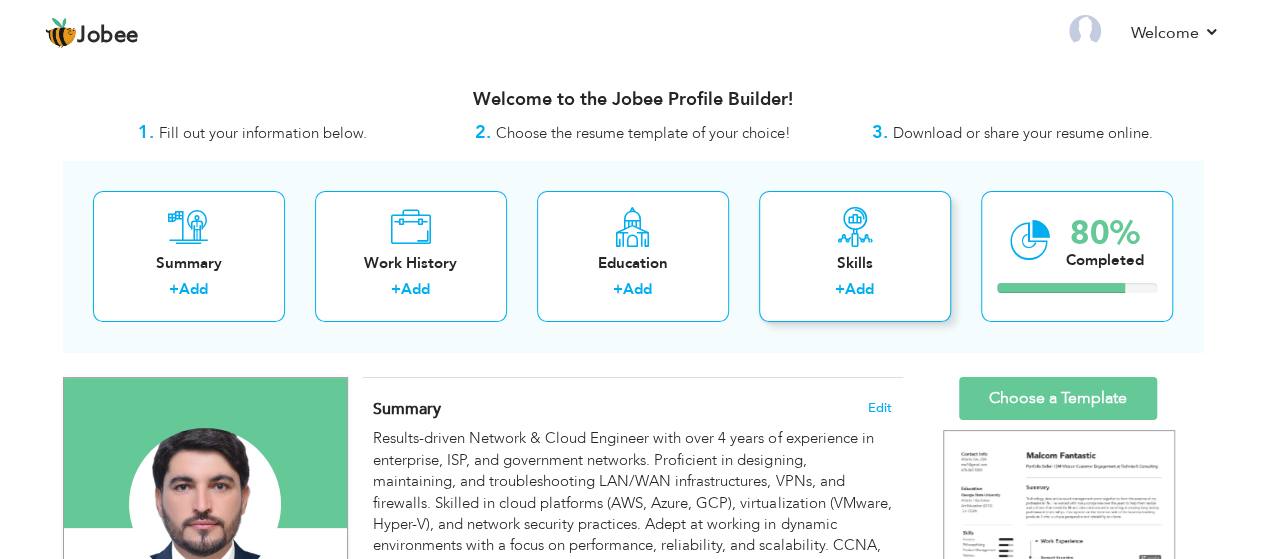click on "Skills" at bounding box center [855, 263] 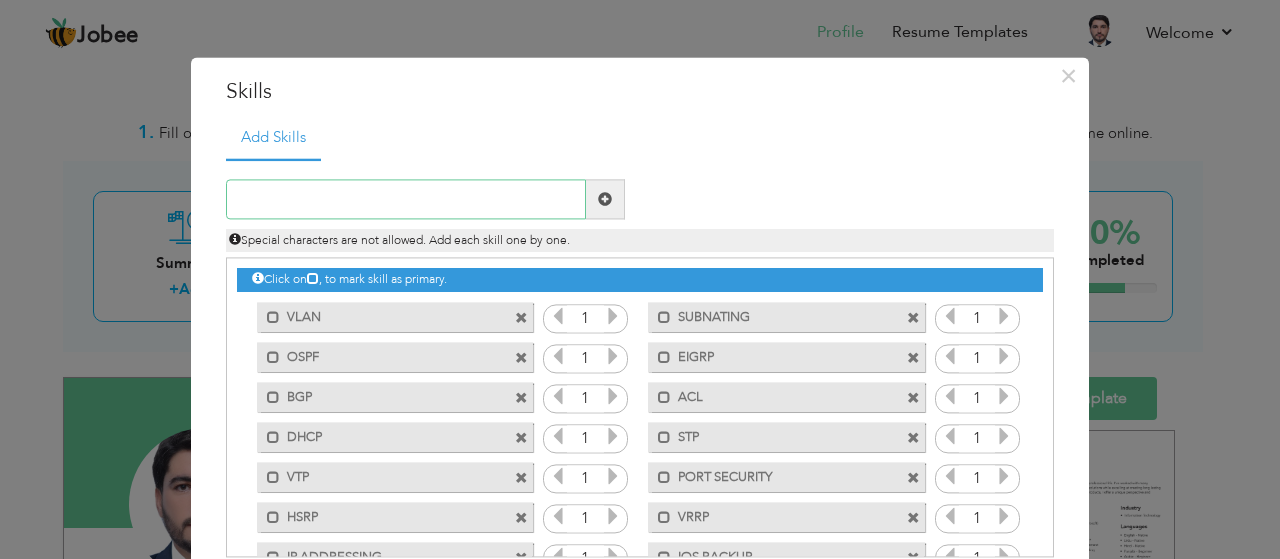 paste on "Active Directory" 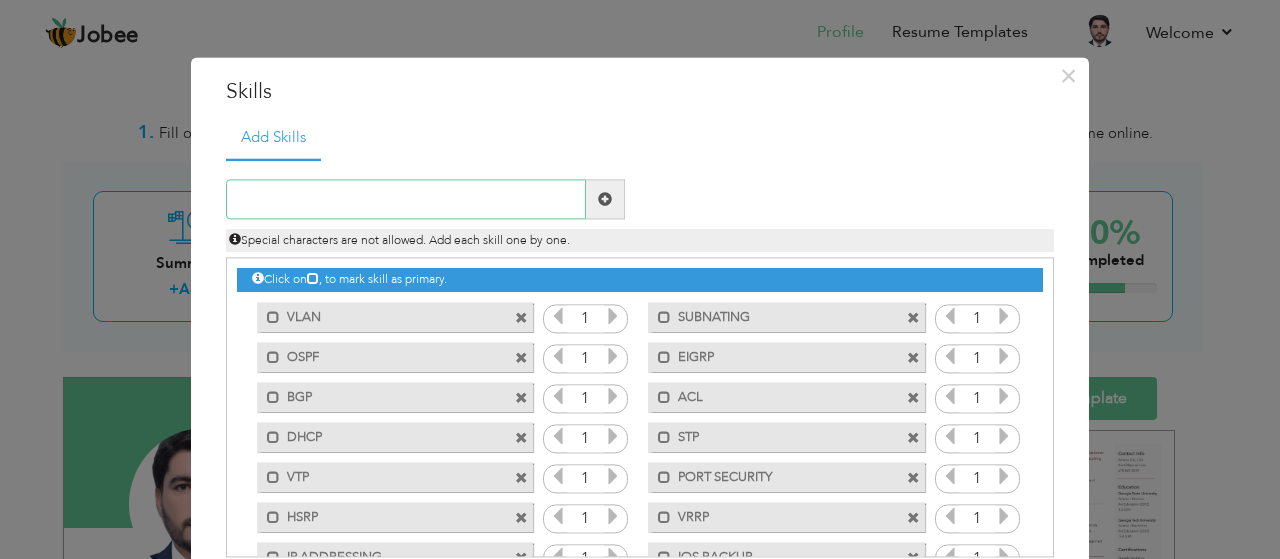 paste on "TCP/IP" 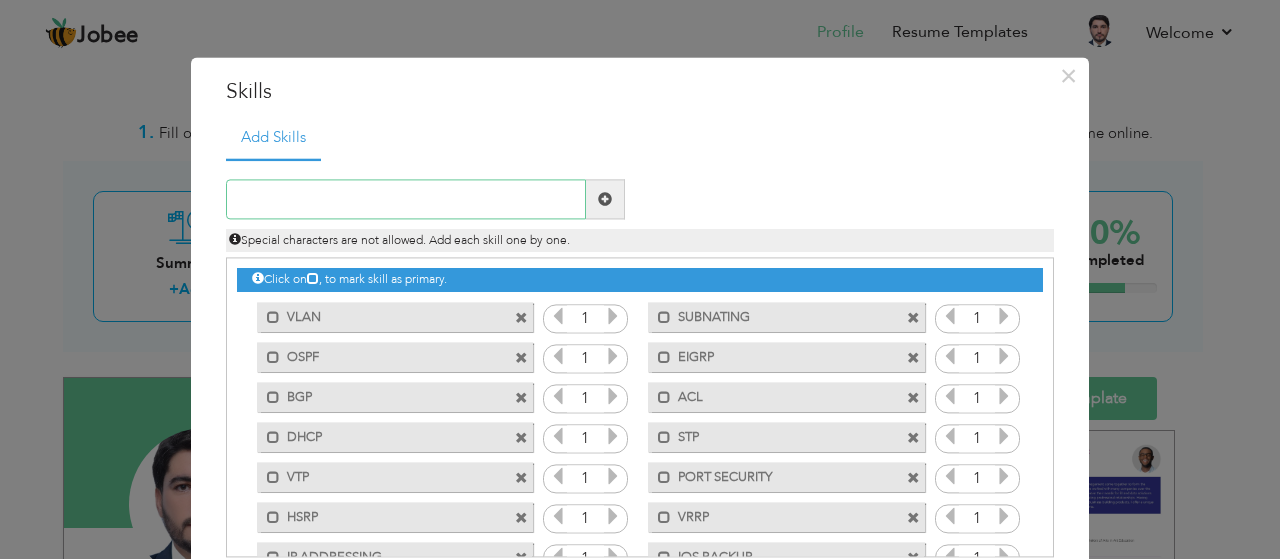 click at bounding box center (406, 200) 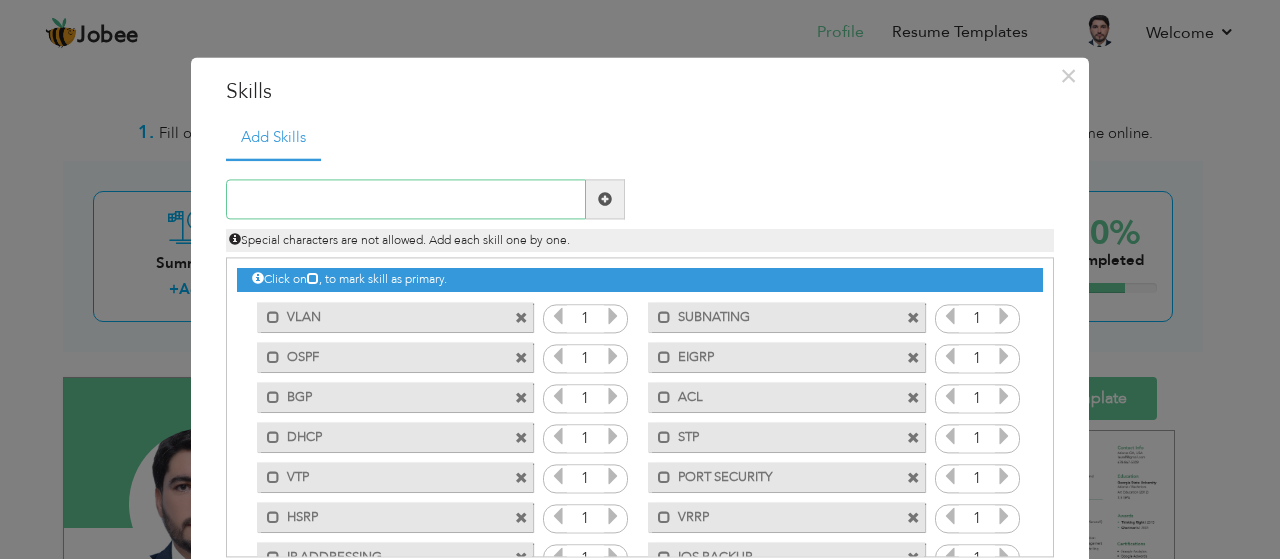 paste on "Group Policy" 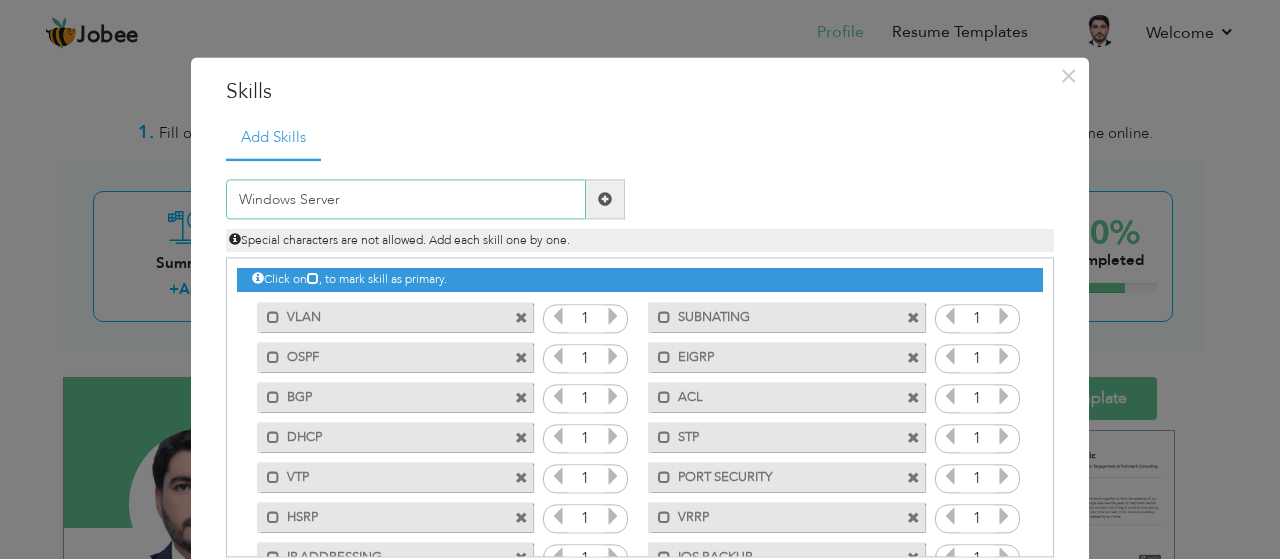type 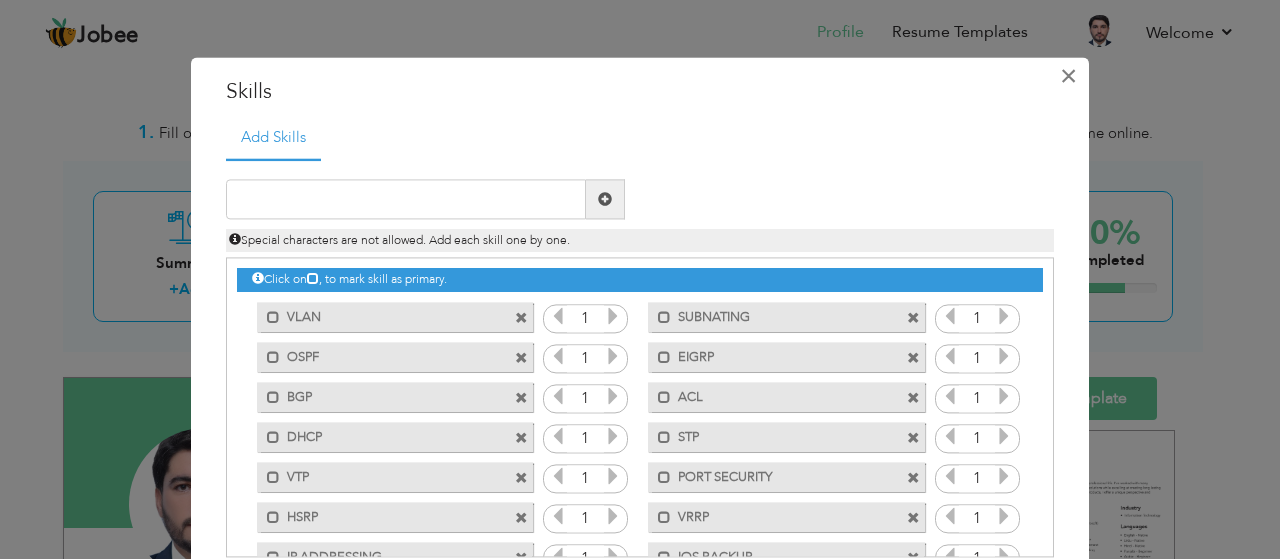 click on "×" at bounding box center (1068, 76) 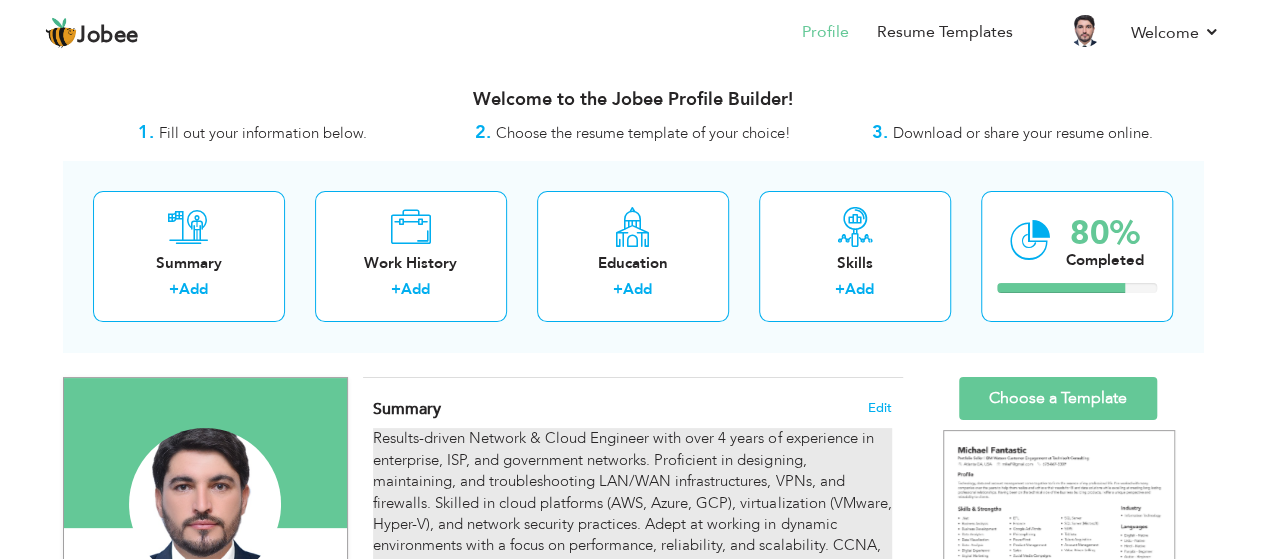 click on "Results-driven Network & Cloud Engineer with over 4 years of experience in enterprise, ISP, and government networks. Proficient in designing, maintaining, and troubleshooting LAN/WAN infrastructures, VPNs, and firewalls. Skilled in cloud platforms (AWS, Azure, GCP), virtualization (VMware, Hyper-V), and network security practices. Adept at working in dynamic environments with a focus on performance, reliability, and scalability. CCNA, CCNP, and firewall certified." at bounding box center (632, 503) 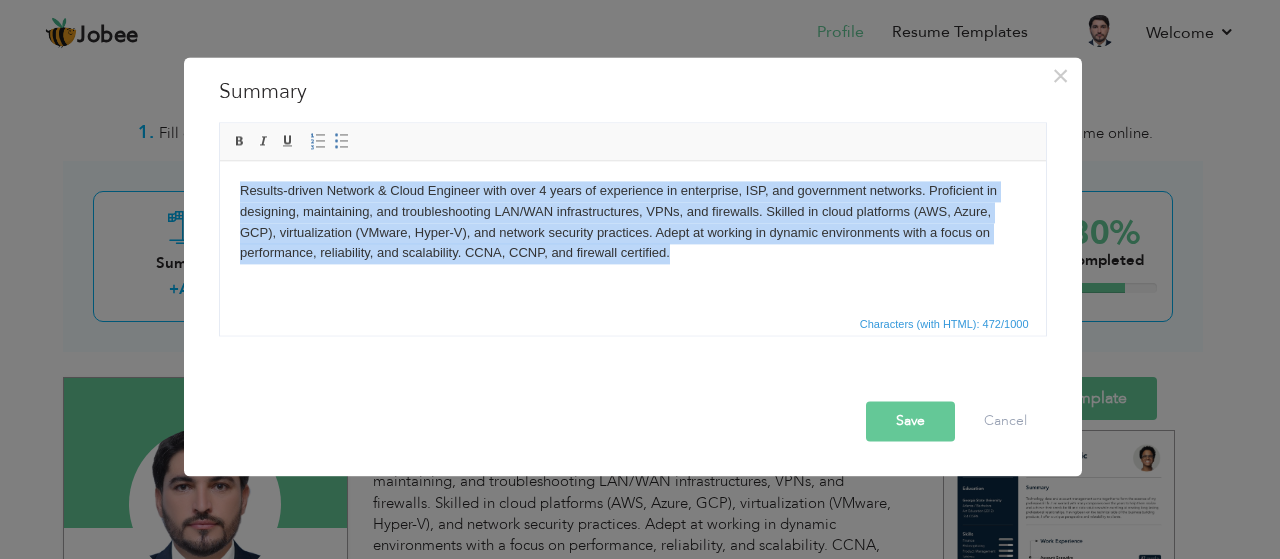 type 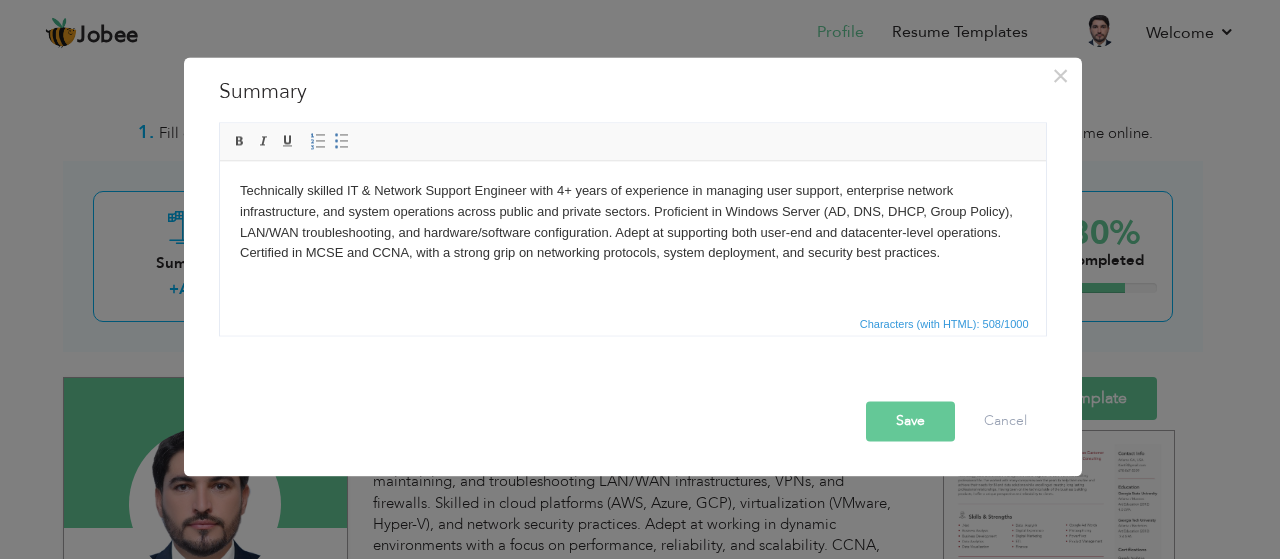 click on "Save" at bounding box center [910, 421] 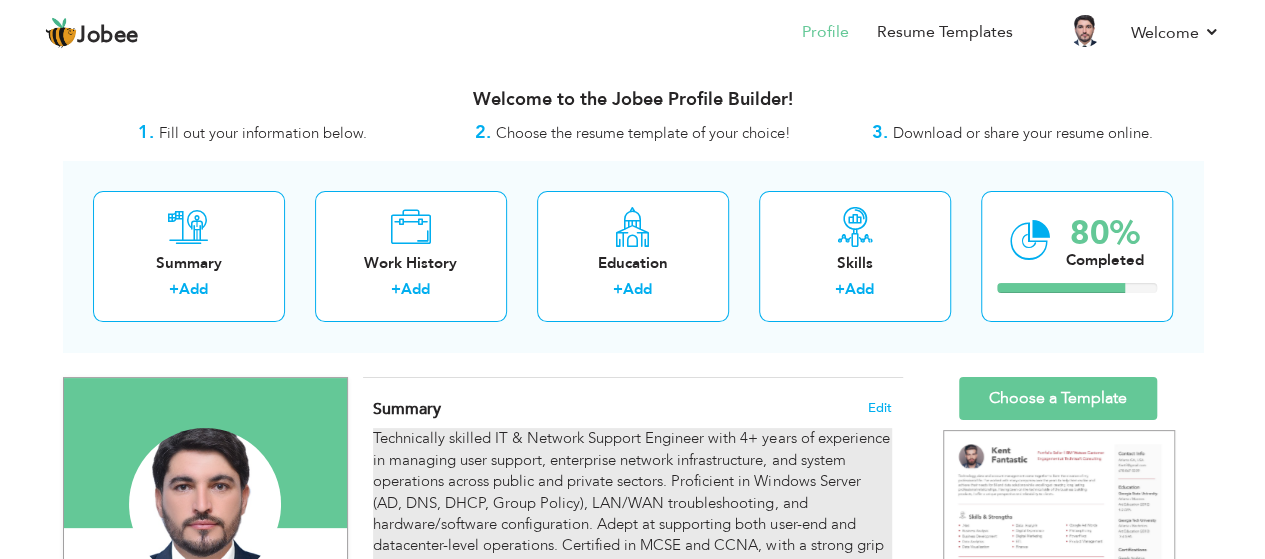 click on "Technically skilled IT & Network Support Engineer with 4+ years of experience in managing user support, enterprise network infrastructure, and system operations across public and private sectors. Proficient in Windows Server (AD, DNS, DHCP, Group Policy), LAN/WAN troubleshooting, and hardware/software configuration. Adept at supporting both user-end and datacenter-level operations. Certified in MCSE and CCNA, with a strong grip on networking protocols, system deployment, and security best practices." at bounding box center (632, 503) 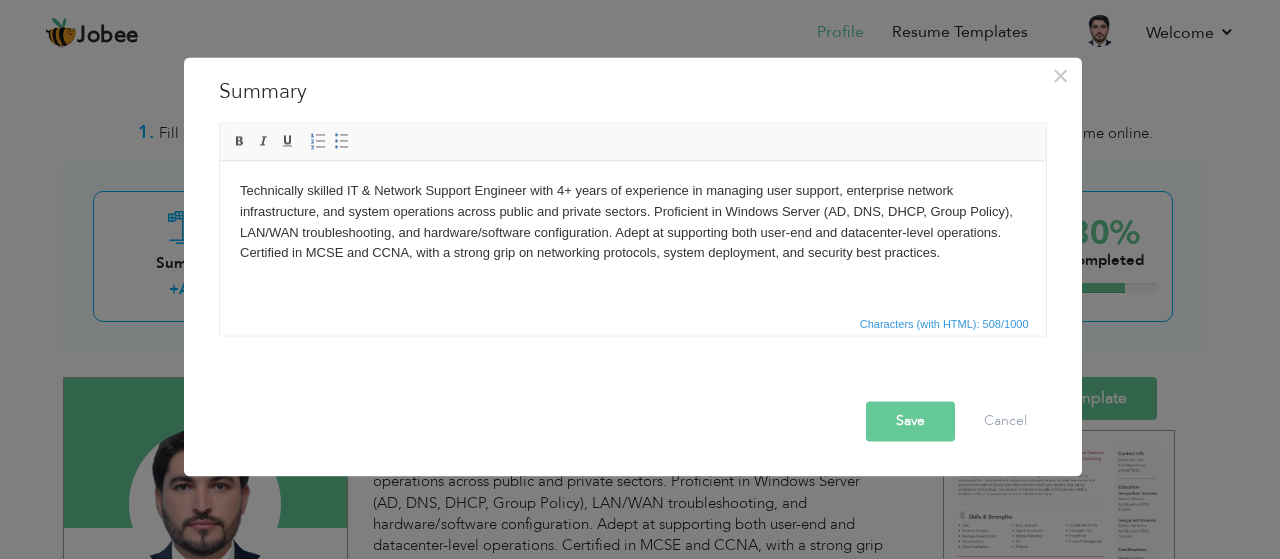 click on "Technically skilled IT & Network Support Engineer with 4+ years of experience in managing user support, enterprise network infrastructure, and system operations across public and private sectors. Proficient in Windows Server (AD, DNS, DHCP, Group Policy), LAN/WAN troubleshooting, and hardware/software configuration. Adept at supporting both user-end and datacenter-level operations. Certified in MCSE and CCNA, with a strong grip on networking protocols, system deployment, and security best practices." at bounding box center [632, 221] 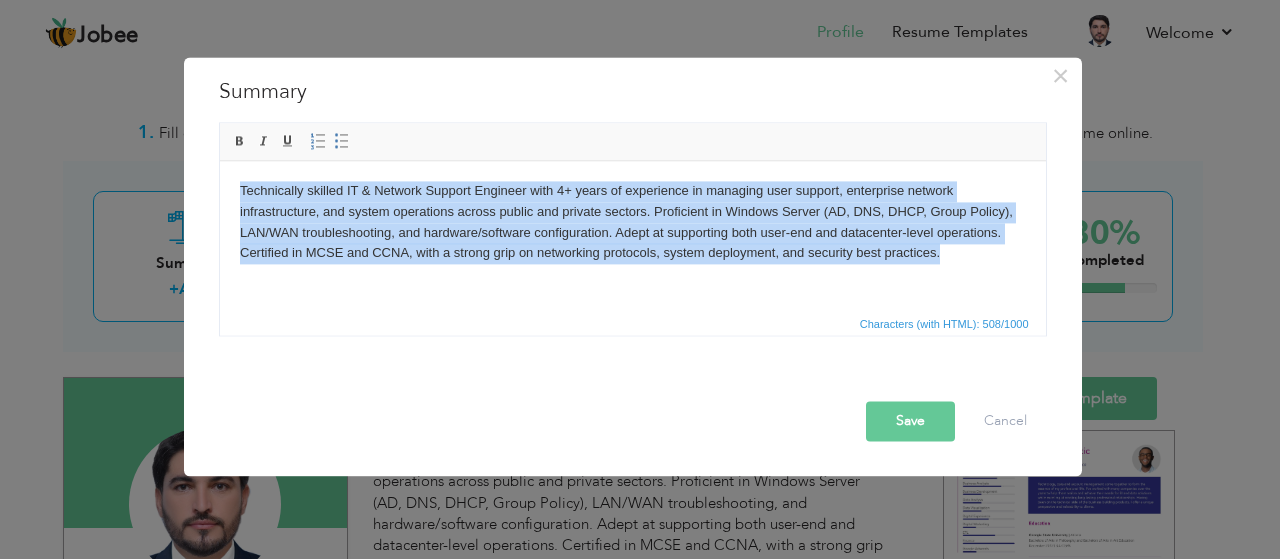 type 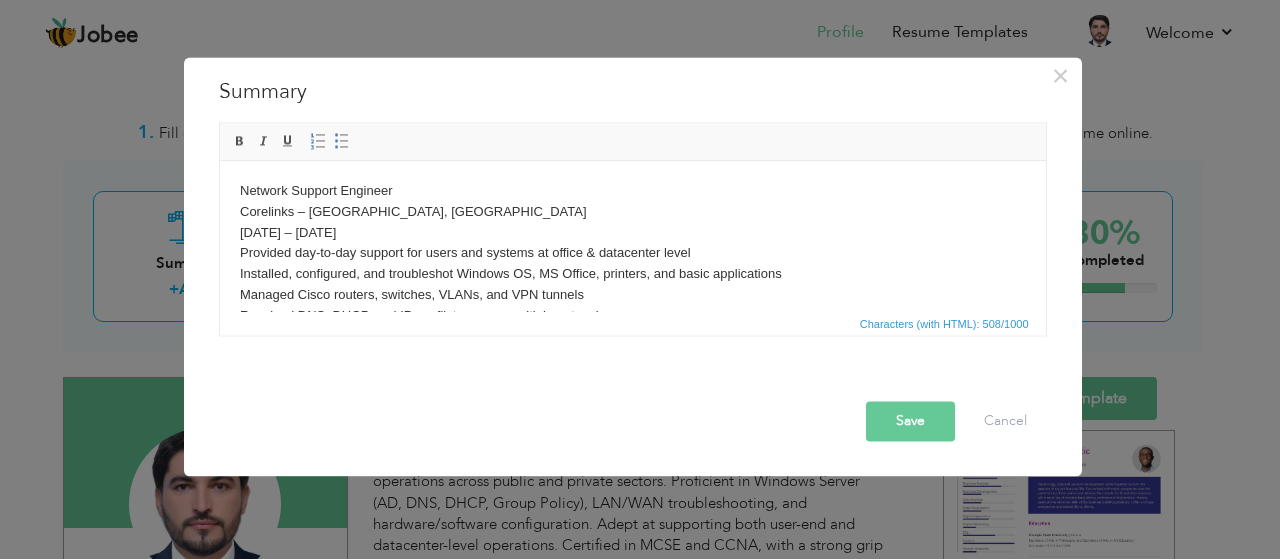 scroll, scrollTop: 54, scrollLeft: 0, axis: vertical 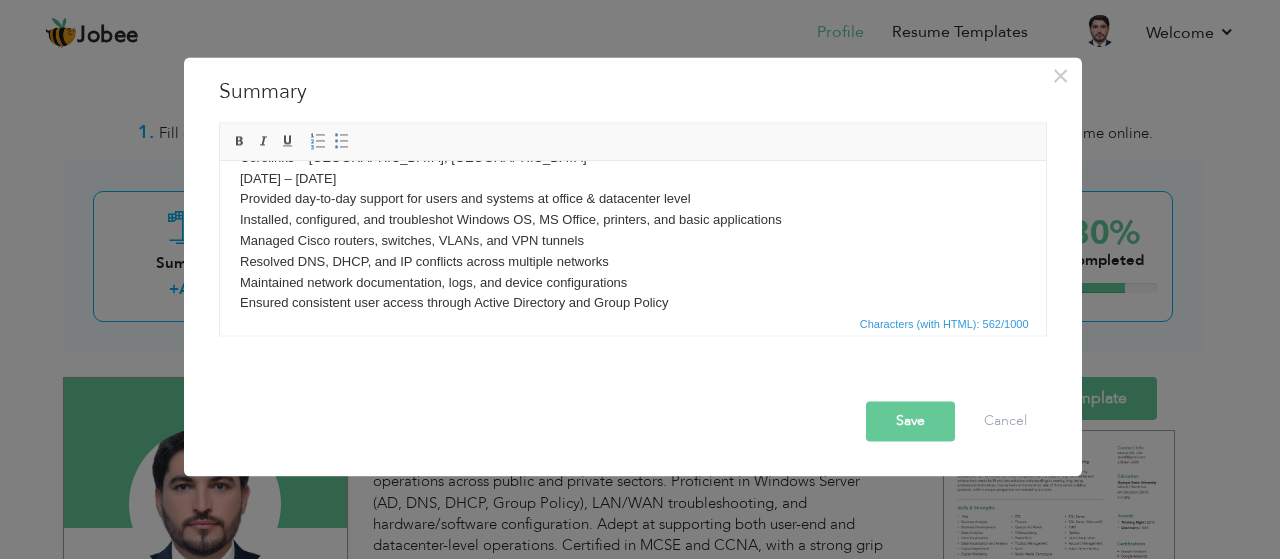 click on "Save" at bounding box center (910, 421) 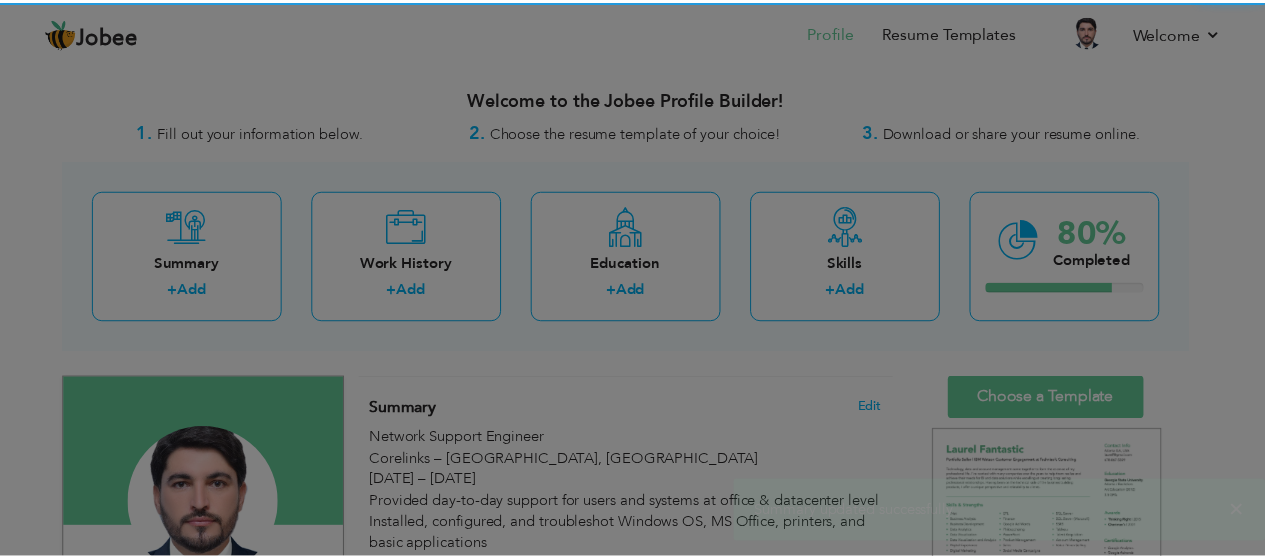 scroll, scrollTop: 0, scrollLeft: 0, axis: both 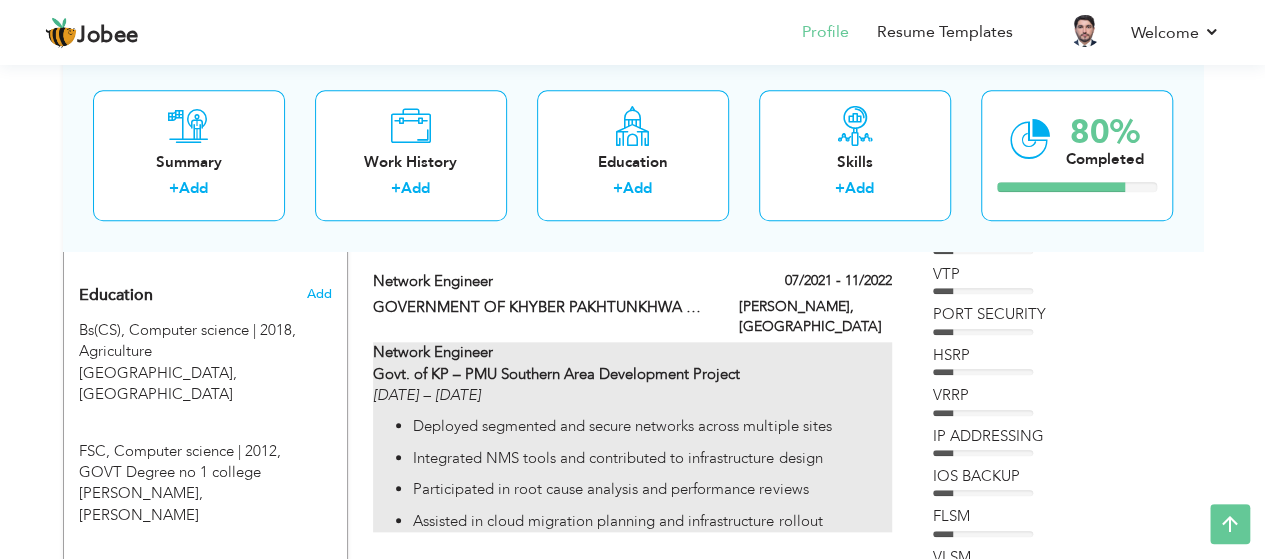 click on "Assisted in cloud migration planning and infrastructure rollout" at bounding box center [652, 521] 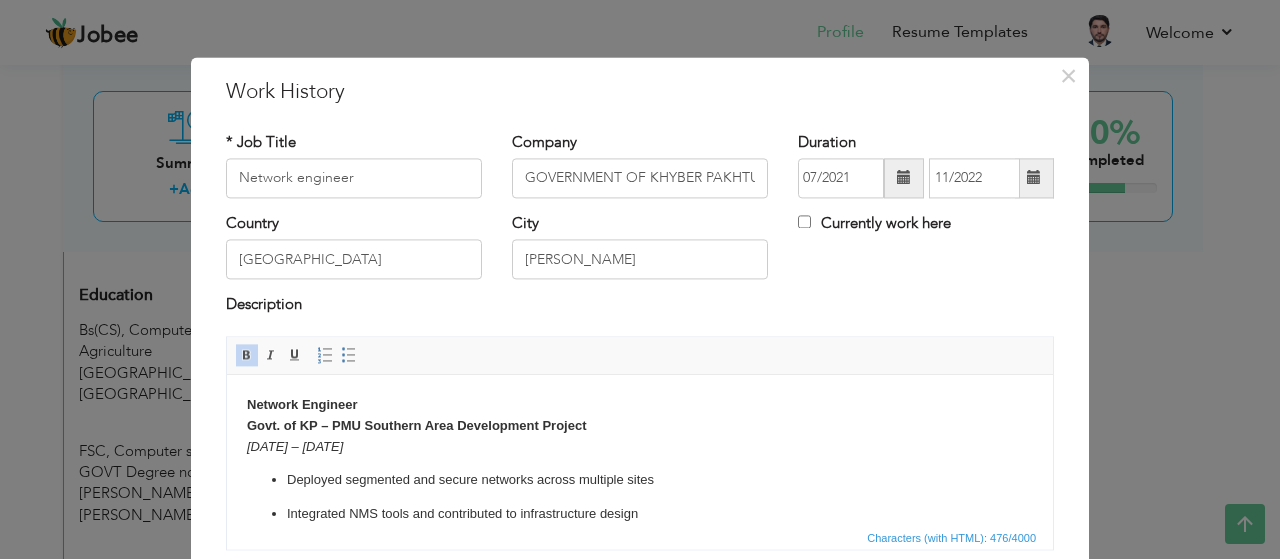 click on "Deployed segmented and secure networks across multiple sites" at bounding box center (640, 480) 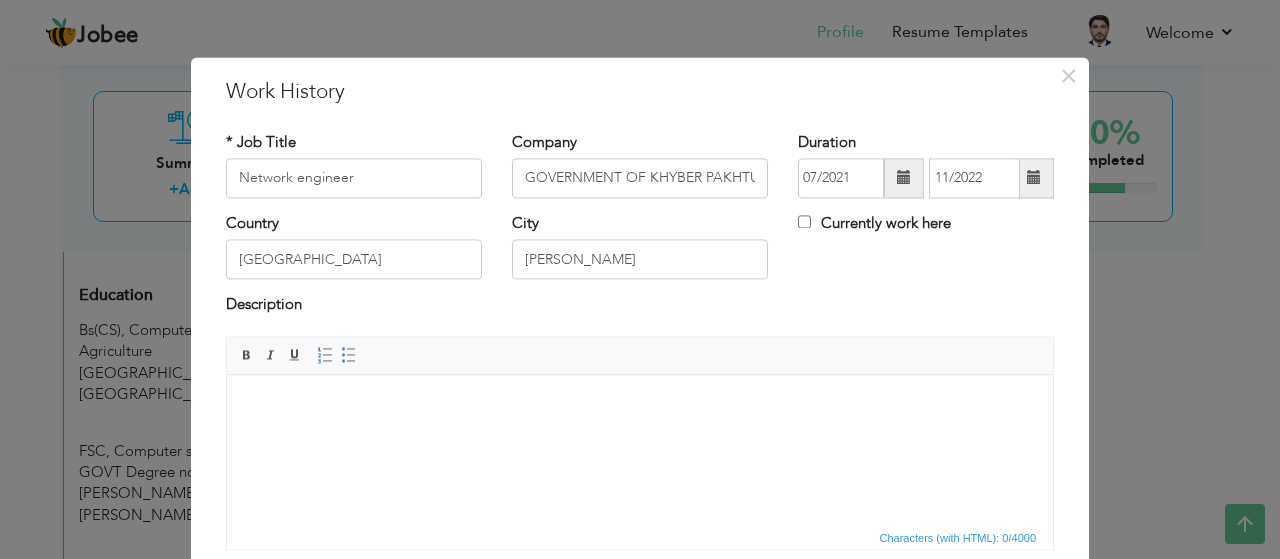scroll, scrollTop: 64, scrollLeft: 0, axis: vertical 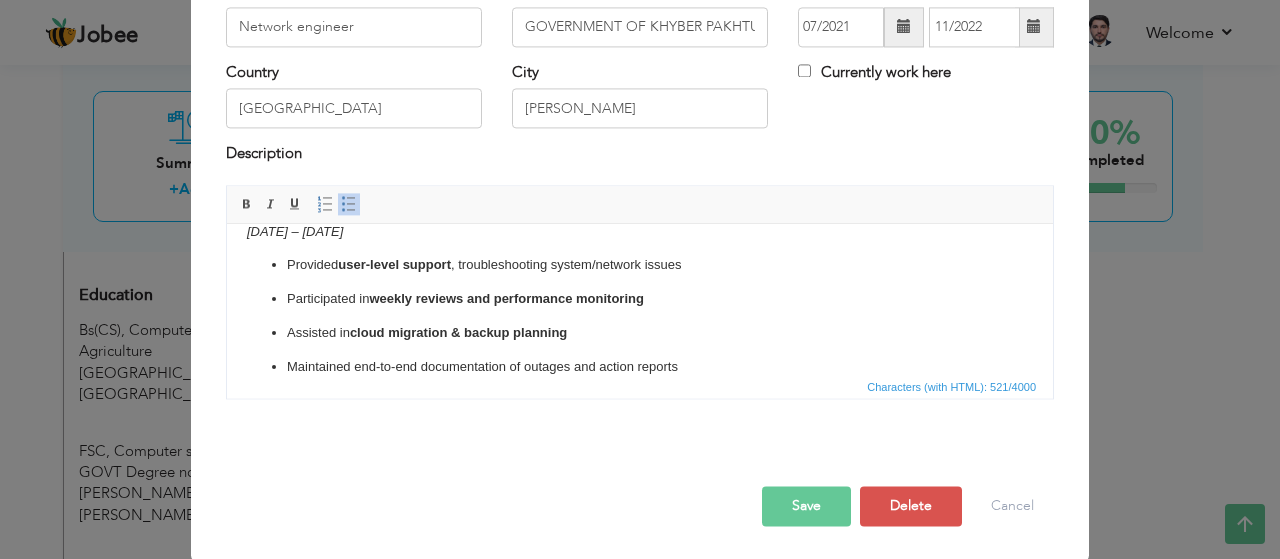 click on "Save" at bounding box center [806, 506] 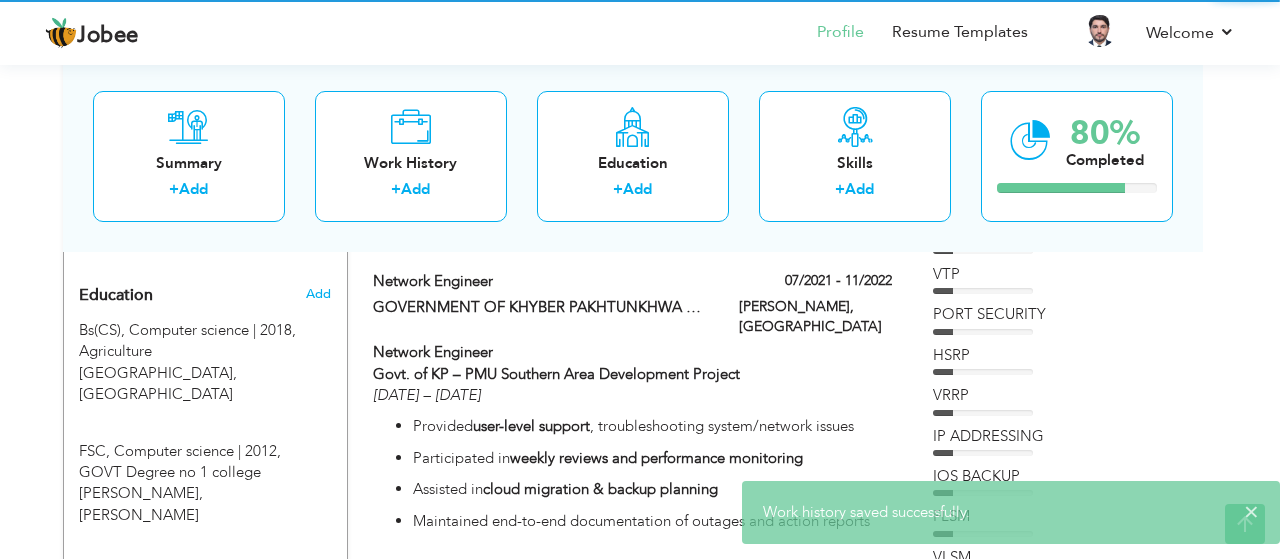 scroll, scrollTop: 0, scrollLeft: 0, axis: both 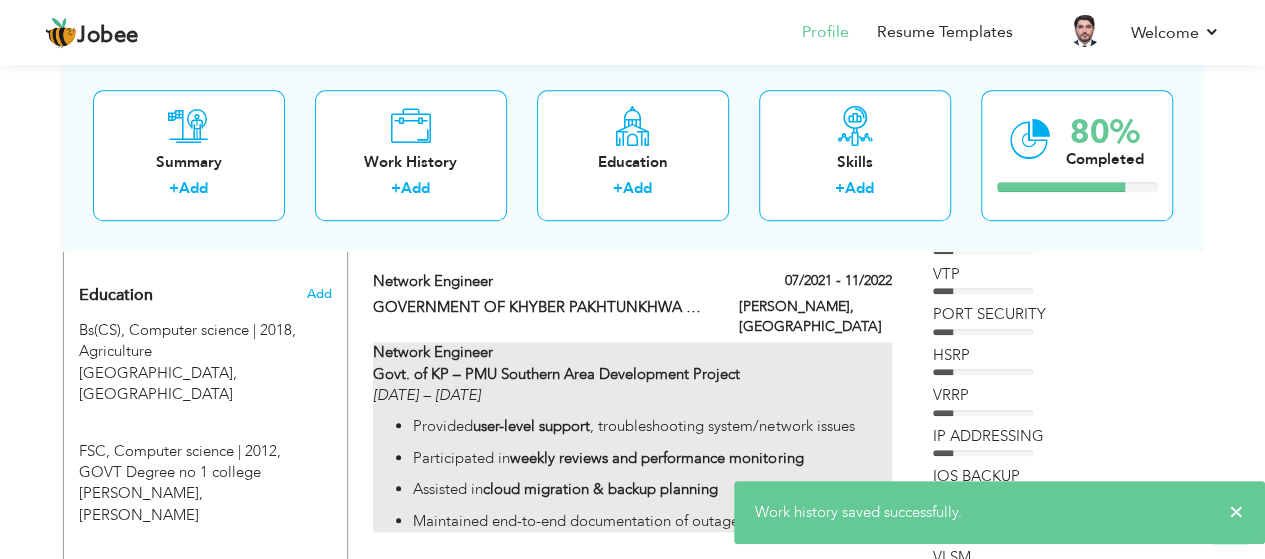 click on "[DATE] – [DATE]" at bounding box center [427, 395] 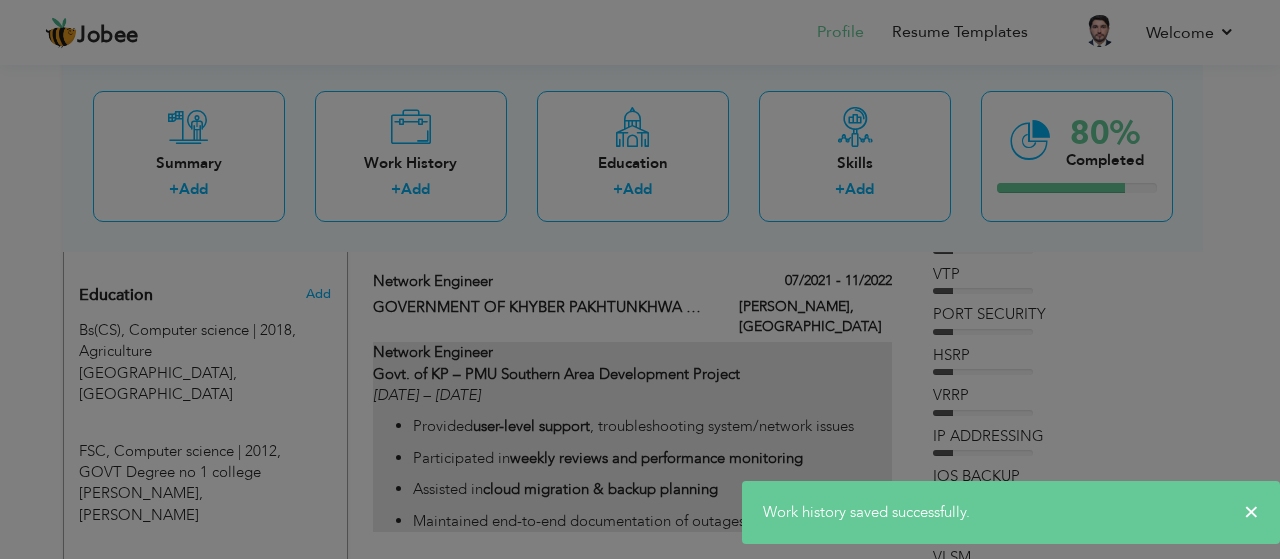 scroll, scrollTop: 0, scrollLeft: 0, axis: both 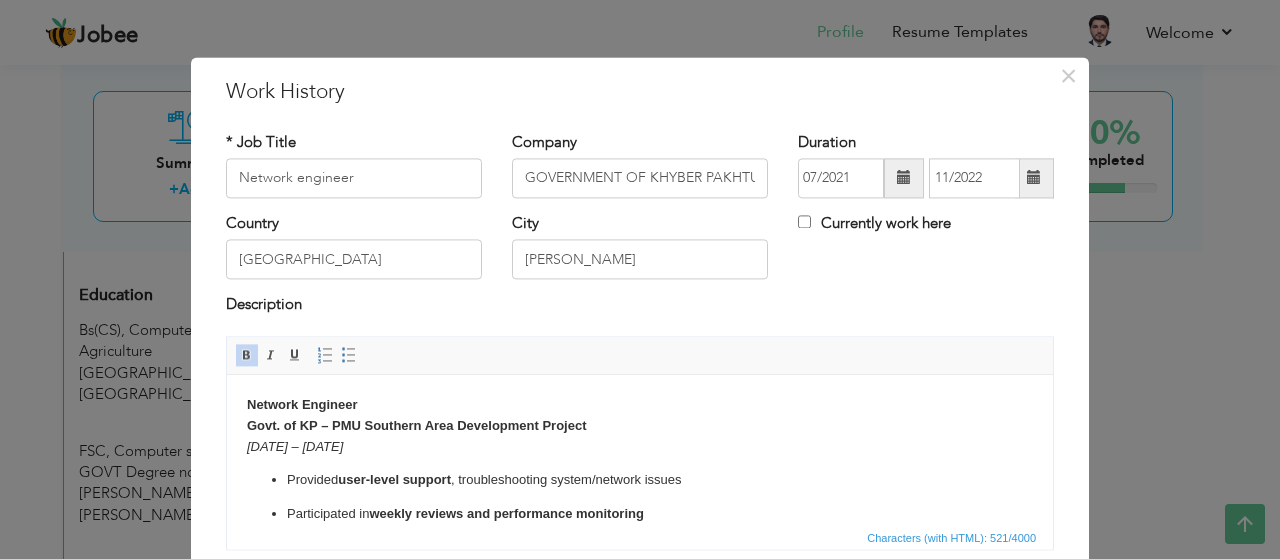 click on "Network Engineer Govt. of KP – PMU Southern Area Development Project Jul 2021 – Nov 2022" at bounding box center (640, 426) 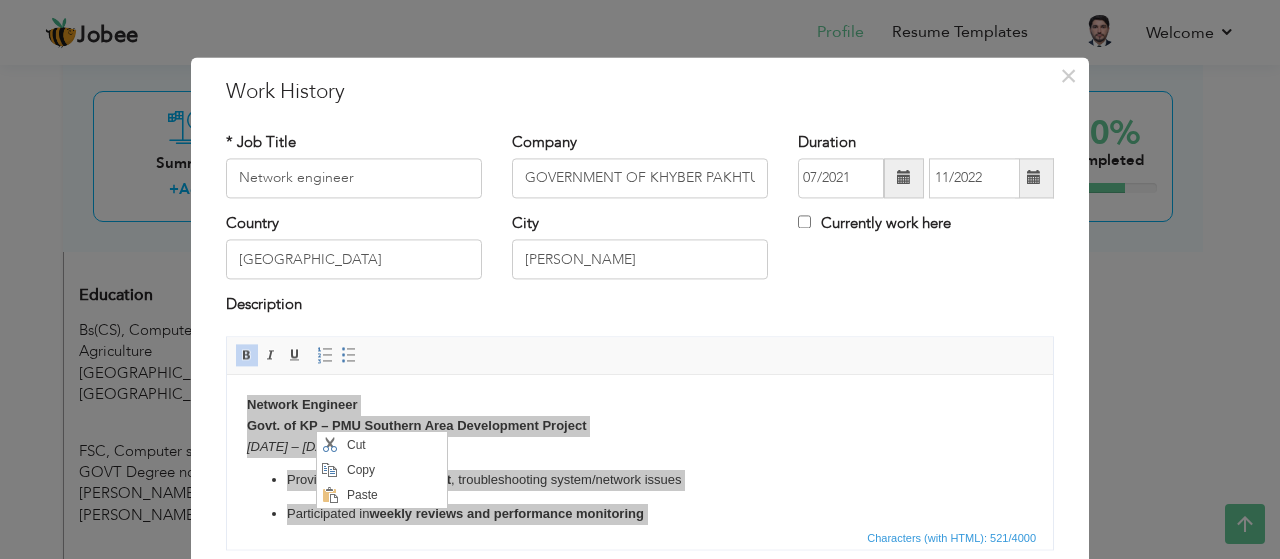scroll, scrollTop: 0, scrollLeft: 0, axis: both 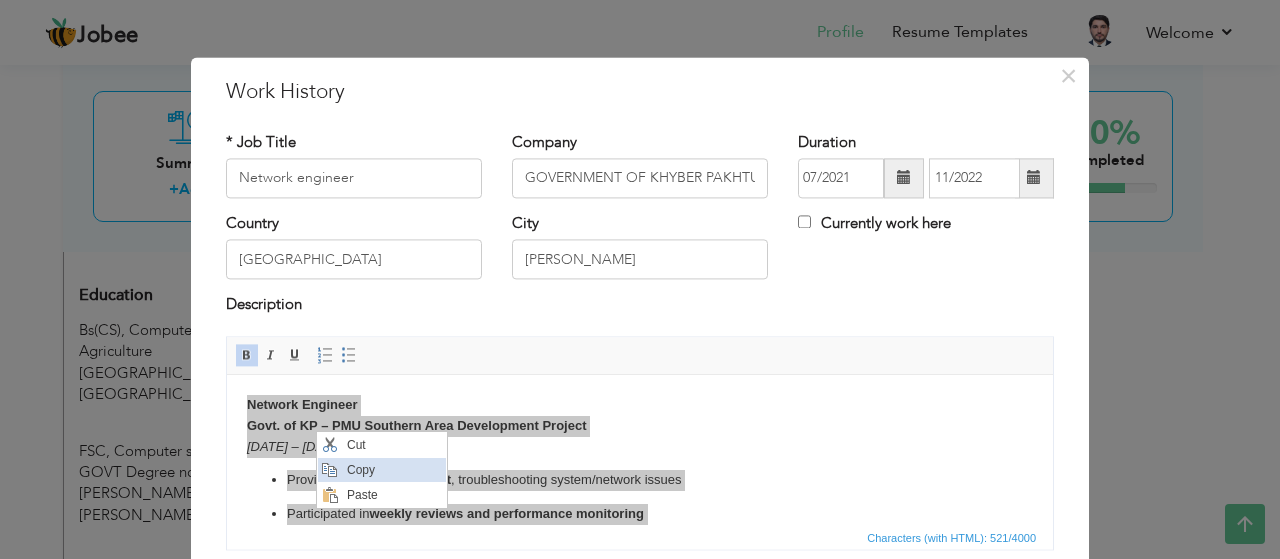 click on "Copy" at bounding box center (393, 469) 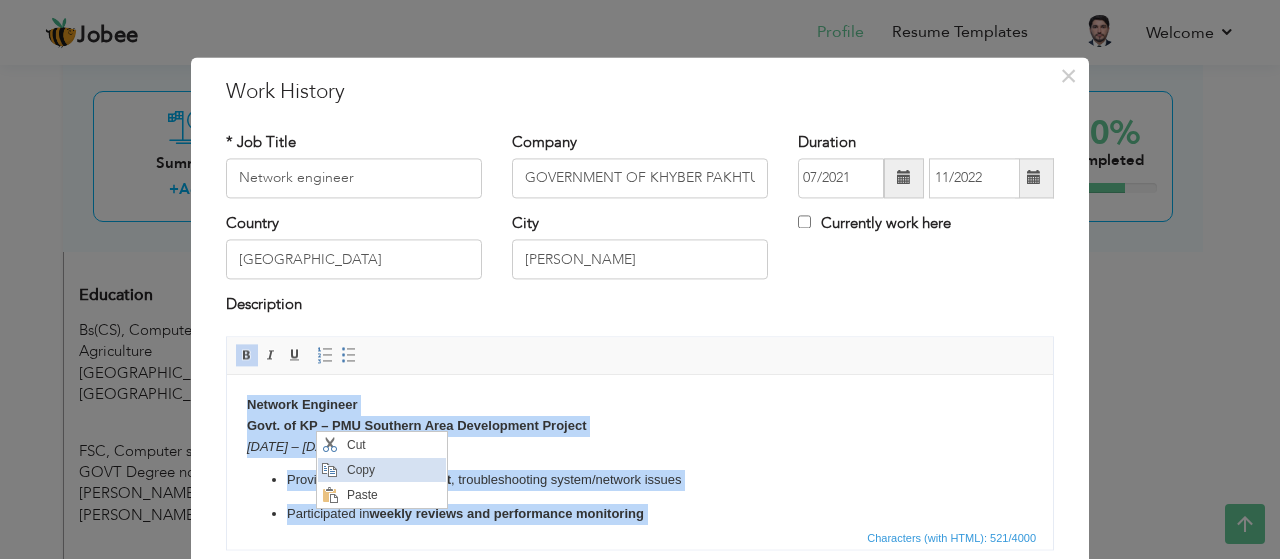 copy on "Network Engineer Govt. of KP – PMU Southern Area Development Project Jul 2021 – Nov 2022 Provided  user-level support , troubleshooting system/network issues Participated in  weekly reviews and performance monitoring Assisted in  cloud migration & backup planning Maintained end-to-end documentation of outages and action reports" 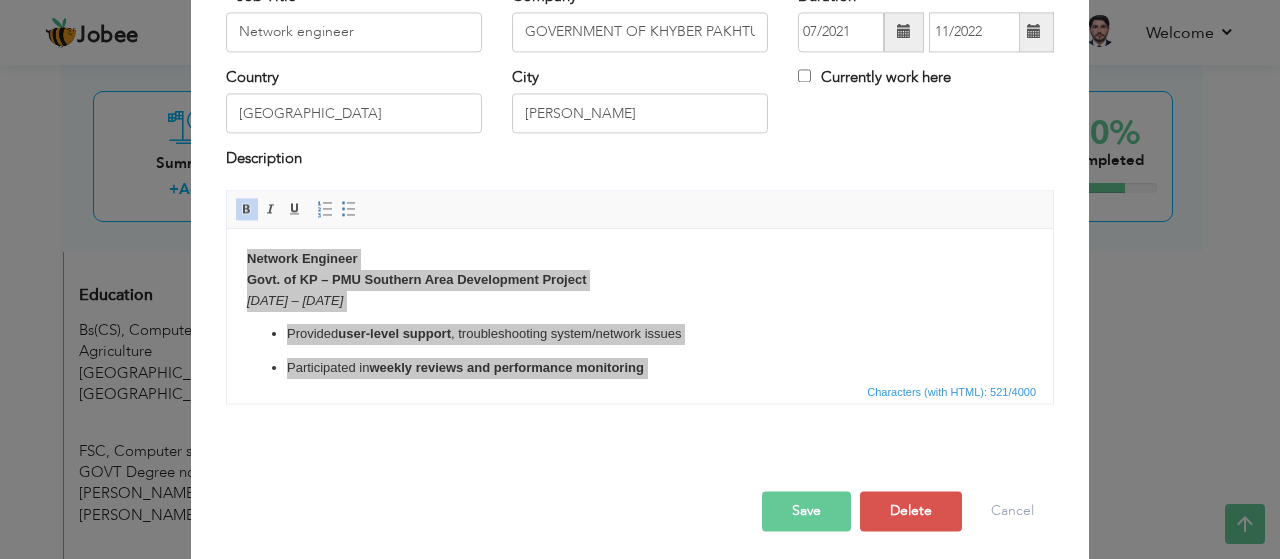 scroll, scrollTop: 151, scrollLeft: 0, axis: vertical 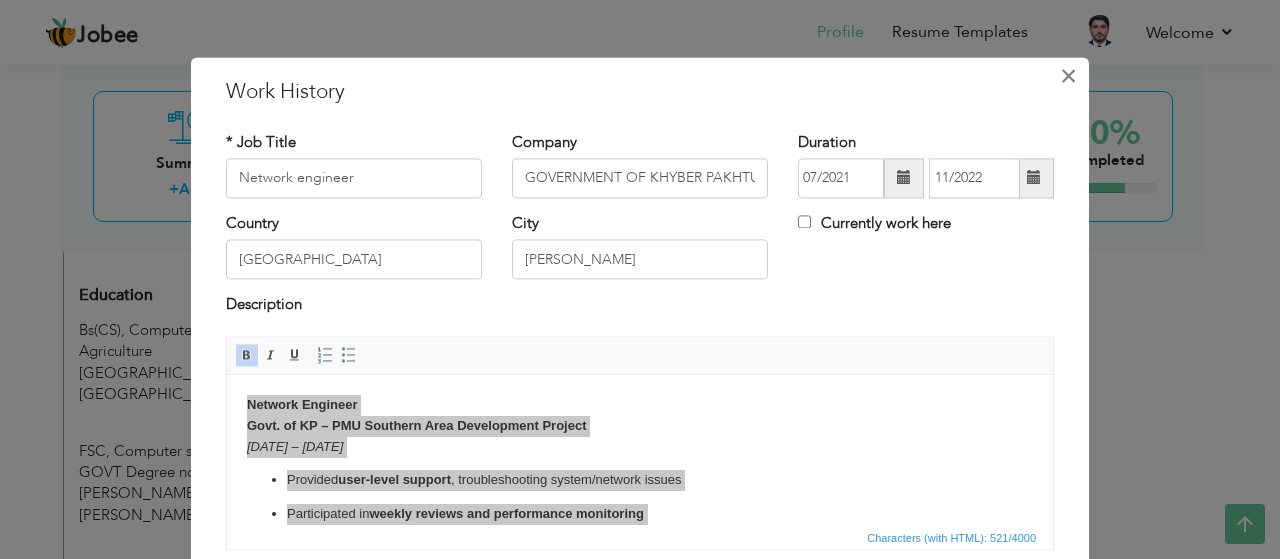 click on "×" at bounding box center (1068, 76) 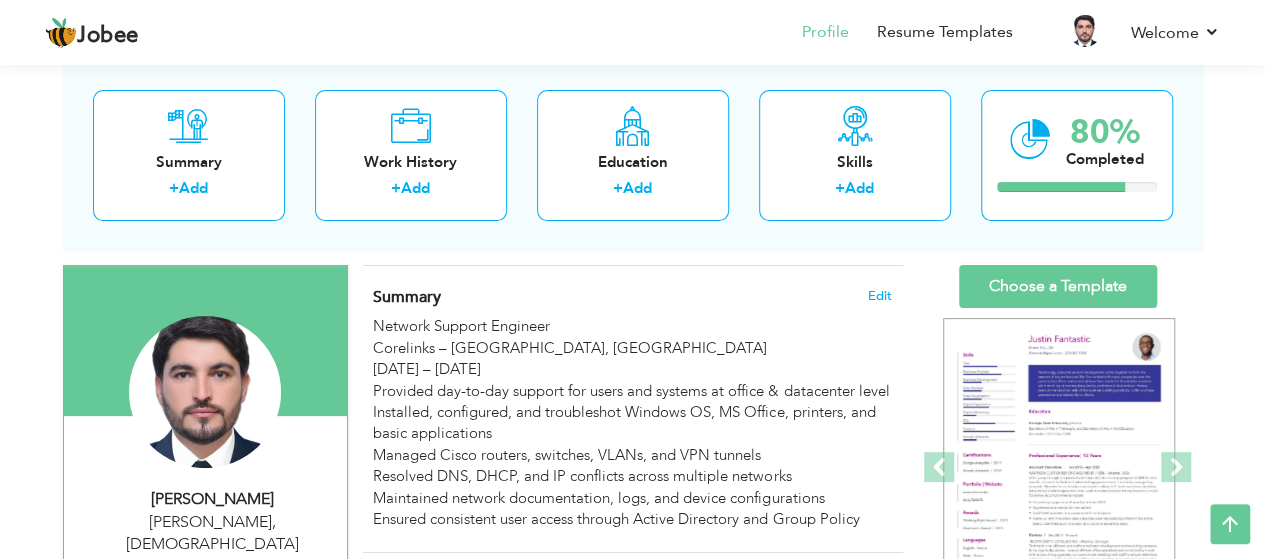 scroll, scrollTop: 104, scrollLeft: 0, axis: vertical 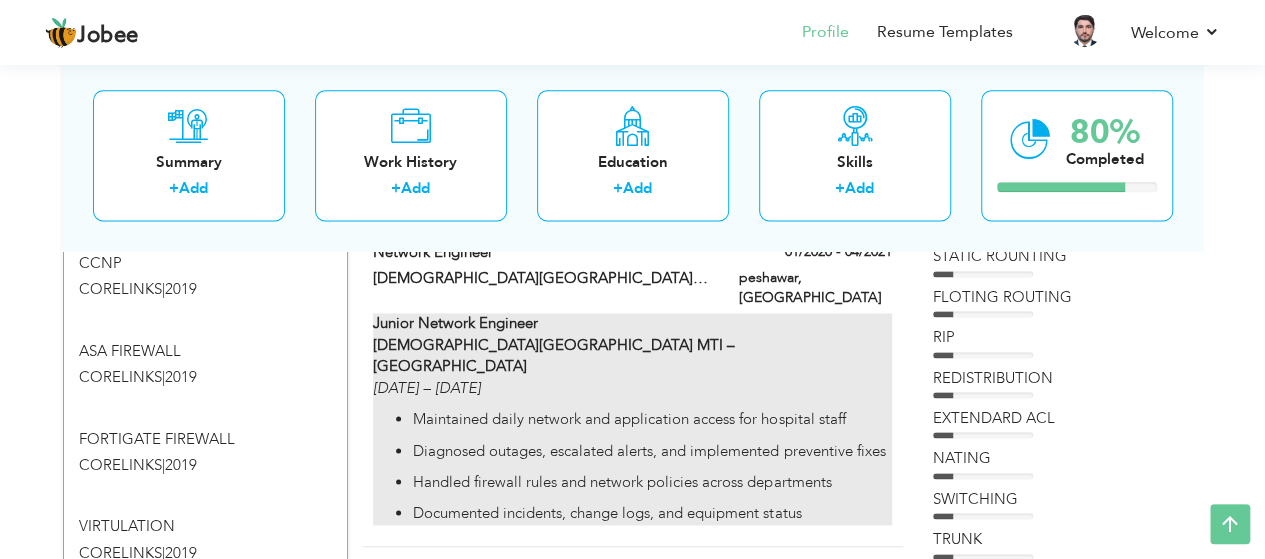 click on "Junior Network Engineer
Lady Reading Hospital MTI – Peshawar
jan 2020 – april 2021
Maintained daily network and application access for hospital staff
Diagnosed outages, escalated alerts, and implemented preventive fixes
Handled firewall rules and network policies across departments
Documented incidents, change logs, and equipment status" at bounding box center [632, 418] 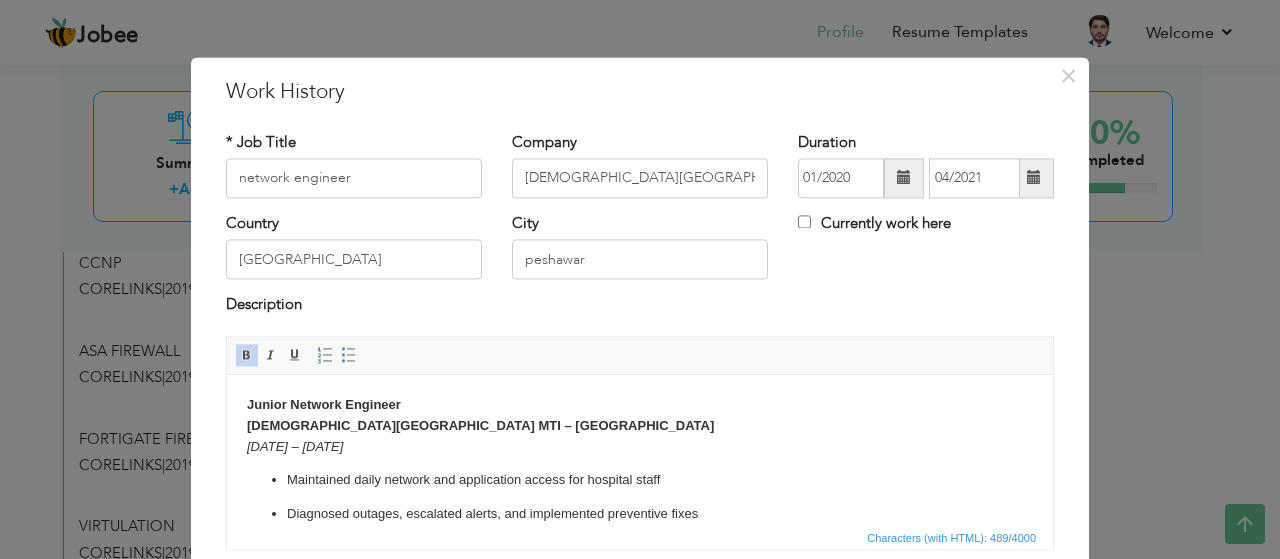click on "Maintained daily network and application access for hospital staff Diagnosed outages, escalated alerts, and implemented preventive fixes Handled firewall rules and network policies across departments Documented incidents, change logs, and equipment status" at bounding box center (640, 531) 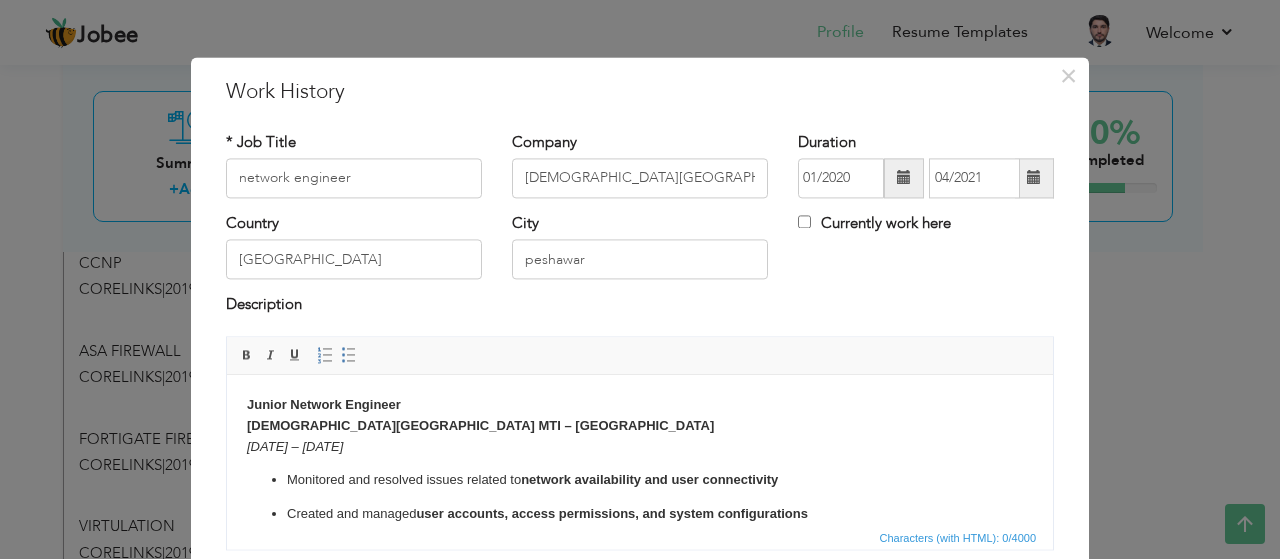 scroll, scrollTop: 64, scrollLeft: 0, axis: vertical 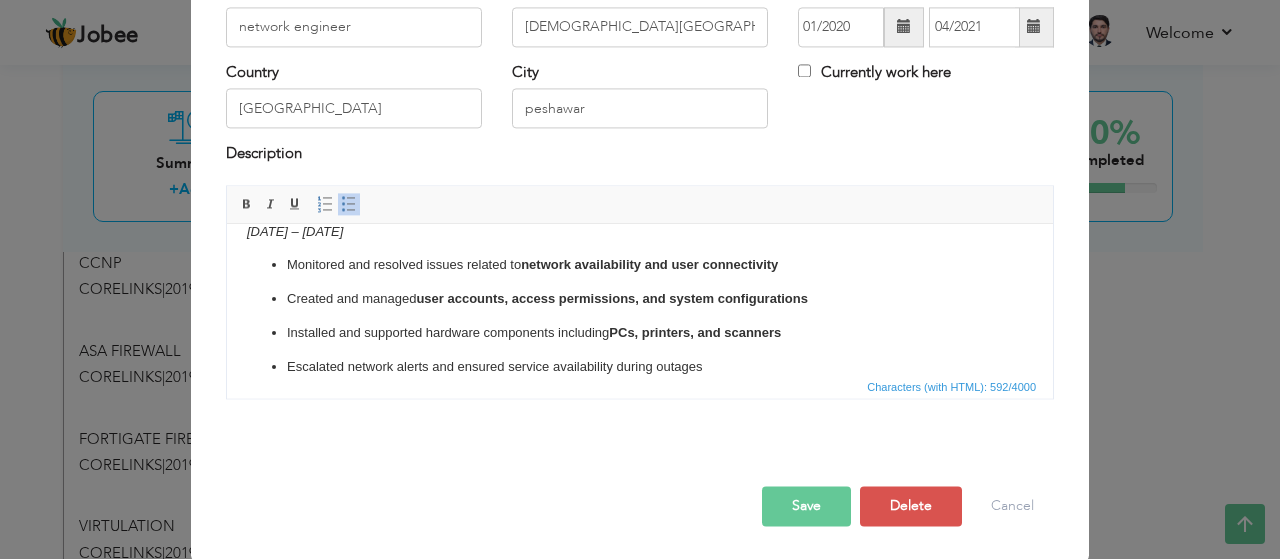 click on "Save" at bounding box center (806, 506) 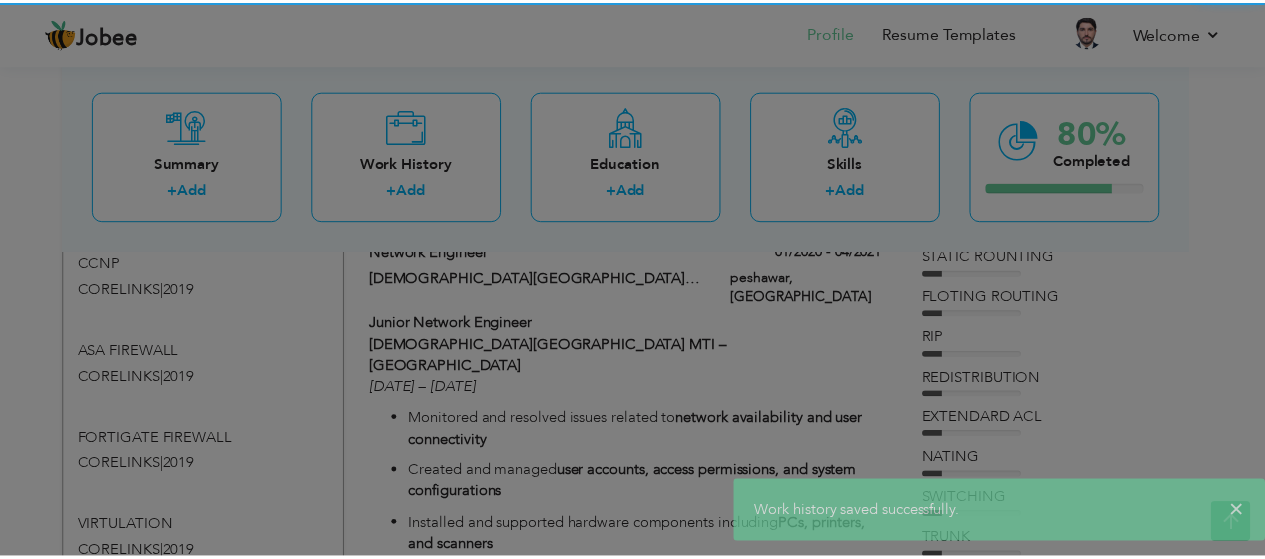 scroll, scrollTop: 0, scrollLeft: 0, axis: both 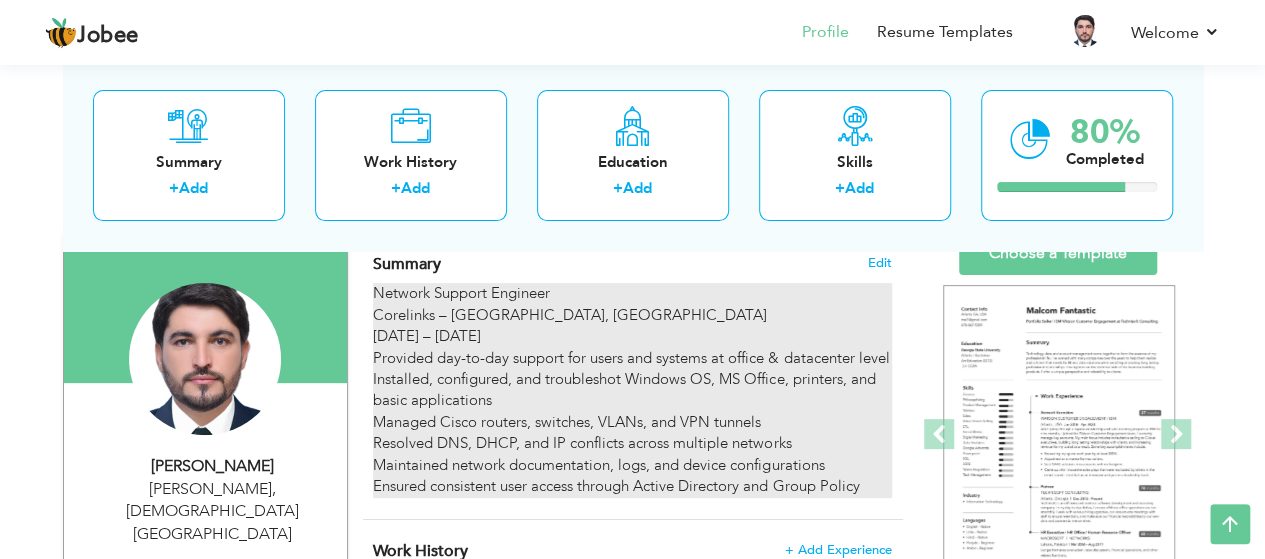 click on "Network Support Engineer
Corelinks – Peshawar, Pakistan
Aug 2022 – Jun 2025
Provided day-to-day support for users and systems at office & datacenter level
Installed, configured, and troubleshot Windows OS, MS Office, printers, and basic applications
Managed Cisco routers, switches, VLANs, and VPN tunnels
Resolved DNS, DHCP, and IP conflicts across multiple networks
Maintained network documentation, logs, and device configurations
Ensured consistent user access through Active Directory and Group Policy" at bounding box center (632, 390) 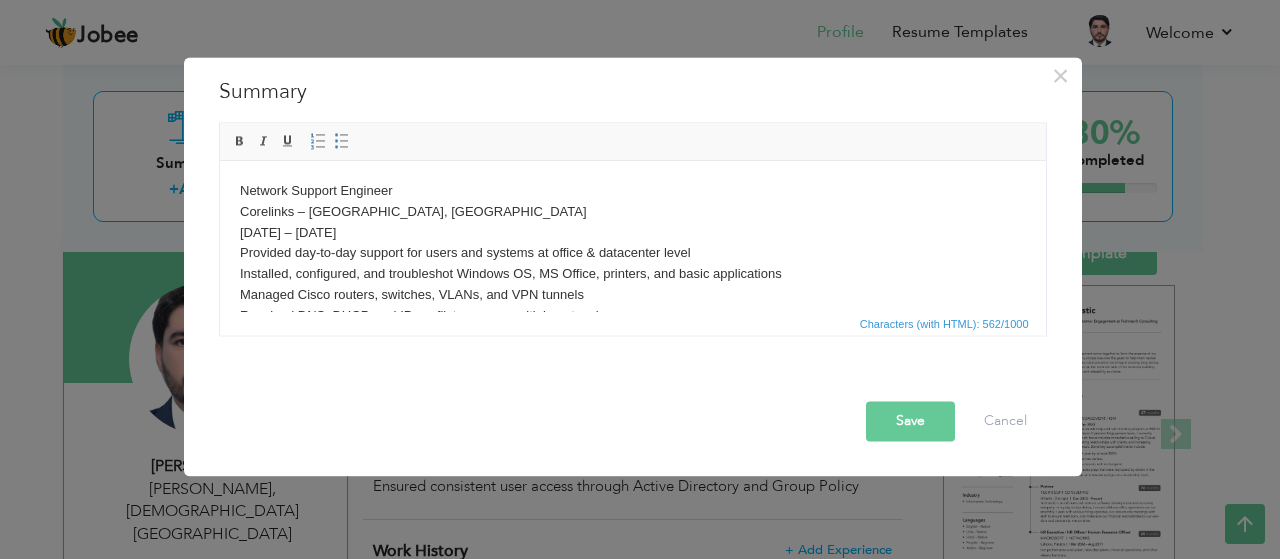 click on "Network Support Engineer Corelinks – Peshawar, Pakistan Aug 2022 – Jun 2025 Provided day-to-day support for users and systems at office & datacenter level Installed, configured, and troubleshot Windows OS, MS Office, printers, and basic applications Managed Cisco routers, switches, VLANs, and VPN tunnels Resolved DNS, DHCP, and IP conflicts across multiple networks Maintained network documentation, logs, and device configurations Ensured consistent user access through Active Directory and Group Policy" at bounding box center [632, 273] 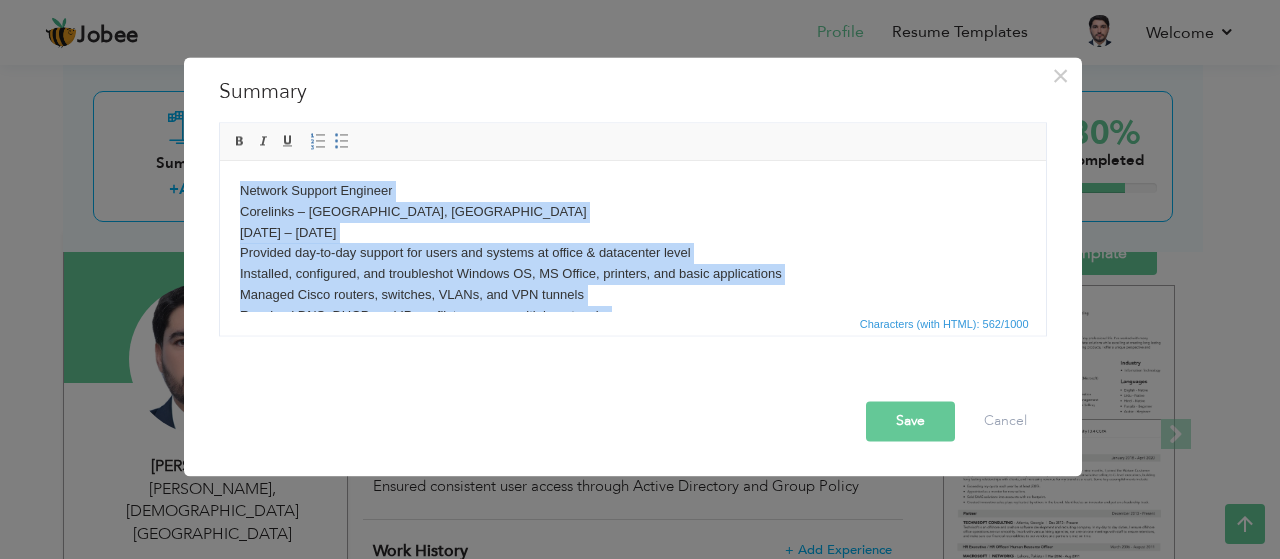 type 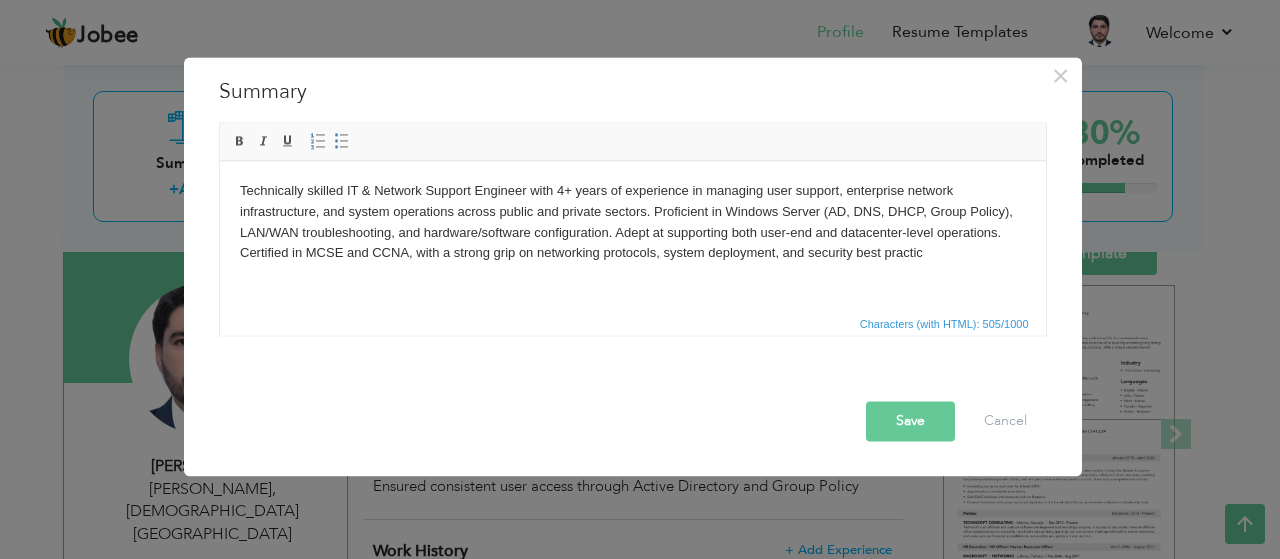 click on "Save" at bounding box center (910, 421) 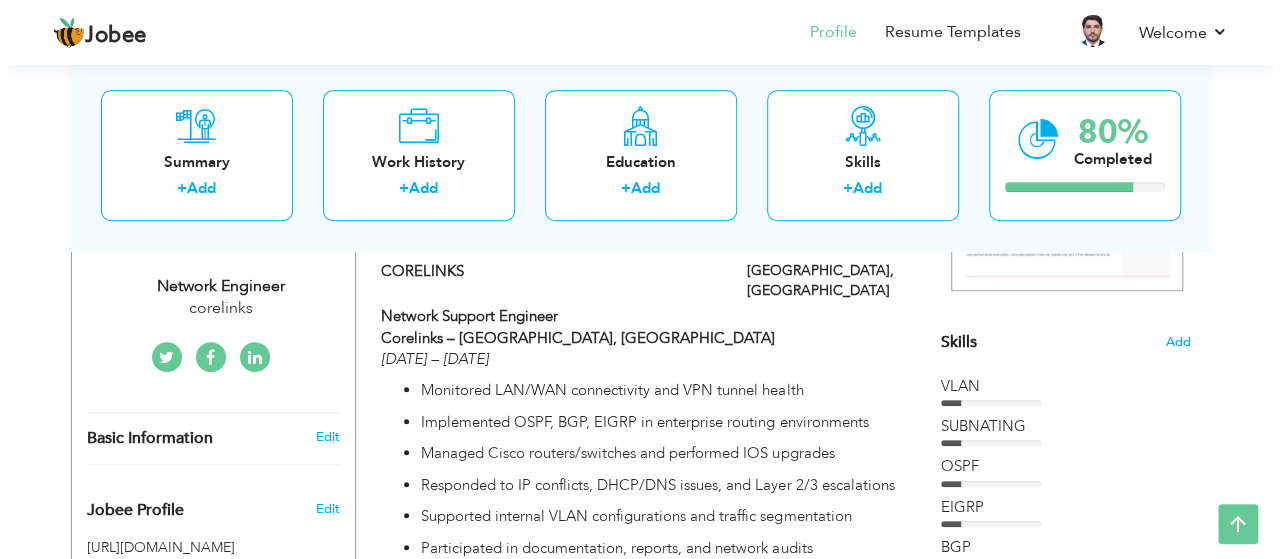 scroll, scrollTop: 434, scrollLeft: 0, axis: vertical 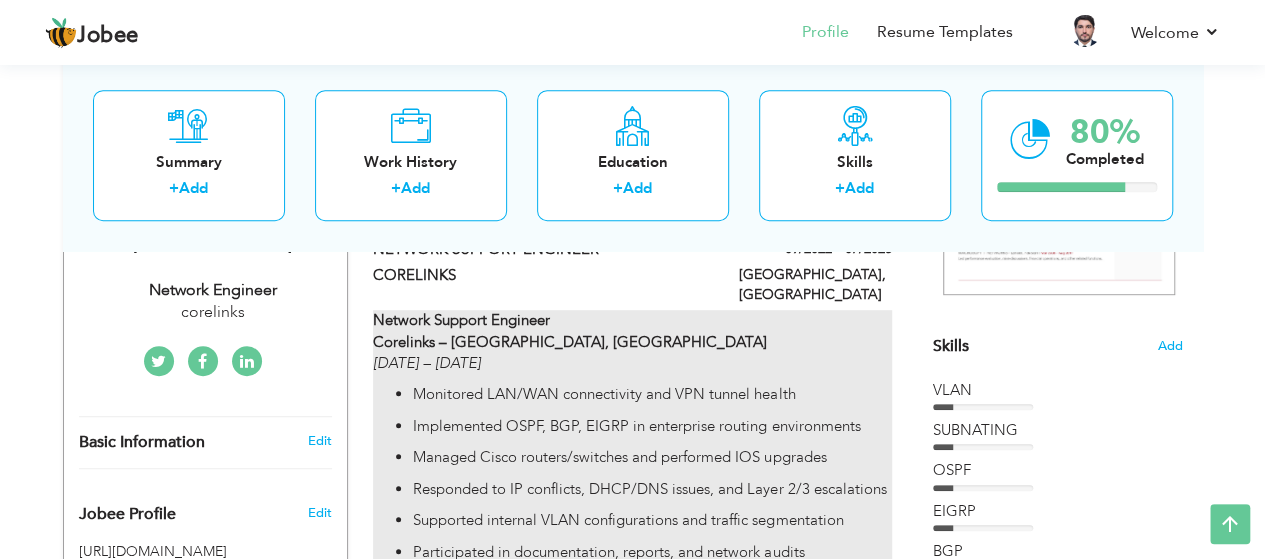 click on "Monitored LAN/WAN connectivity and VPN tunnel health" at bounding box center [652, 394] 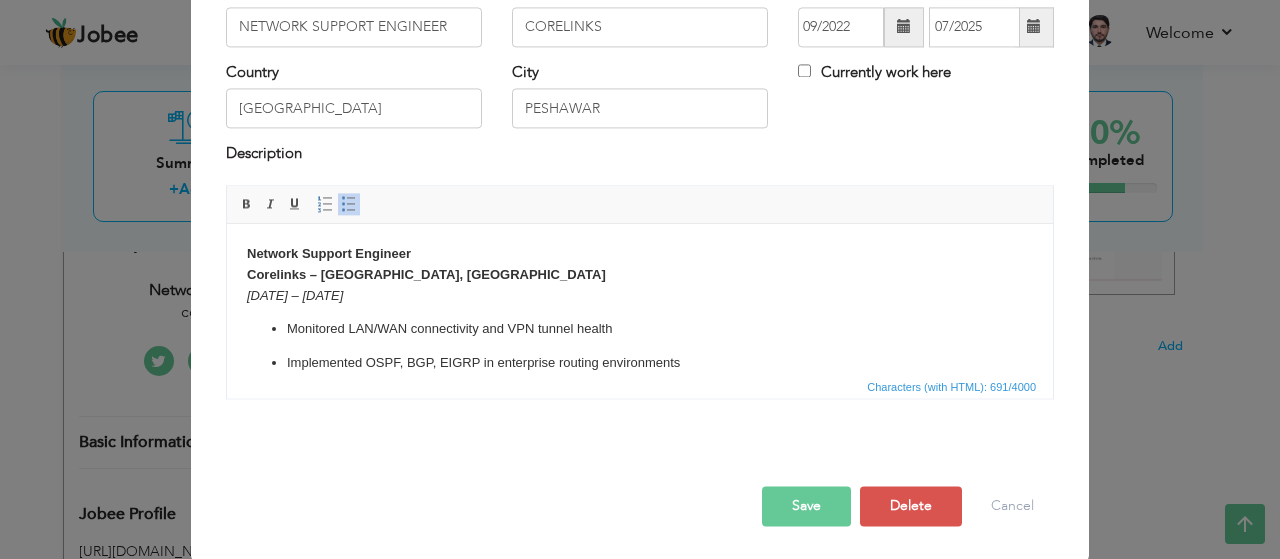 scroll, scrollTop: 0, scrollLeft: 0, axis: both 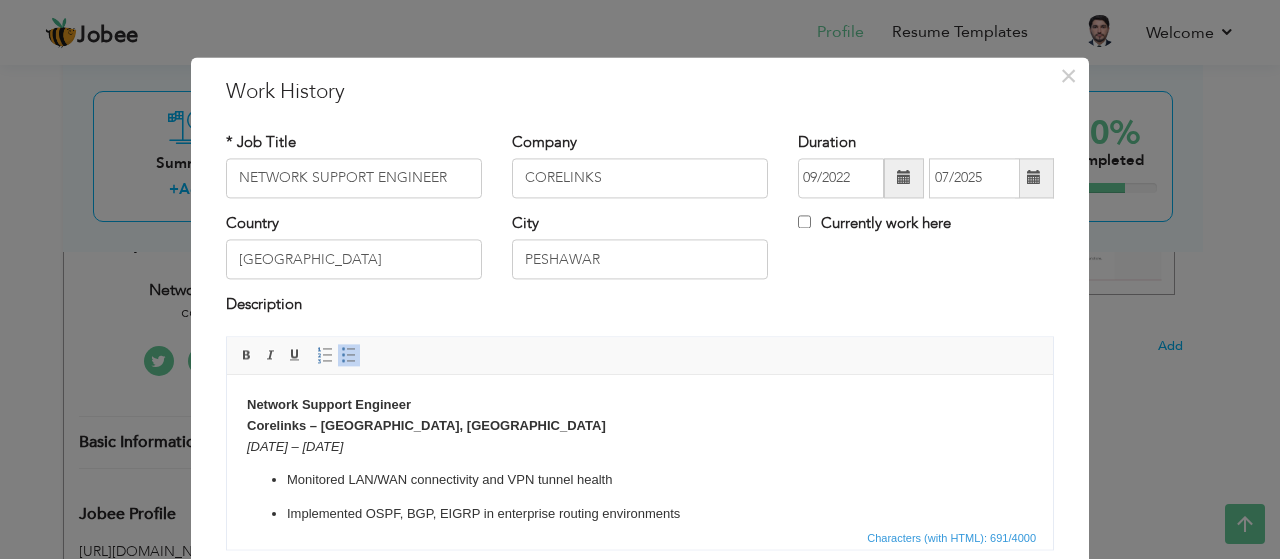 click on "Corelinks – [GEOGRAPHIC_DATA], [GEOGRAPHIC_DATA]" at bounding box center [426, 425] 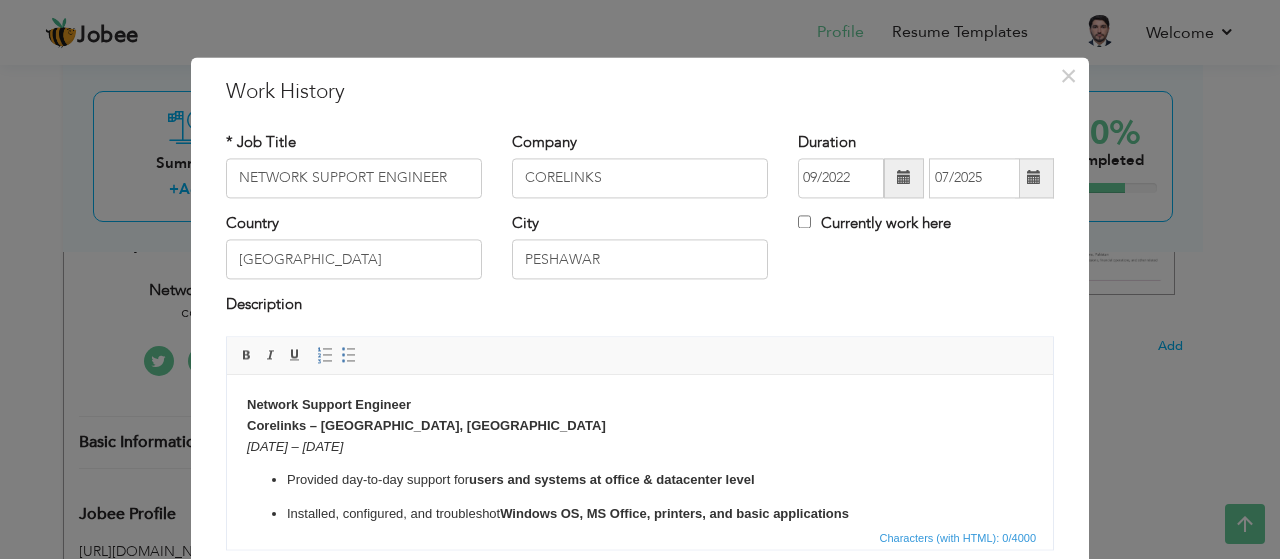 scroll, scrollTop: 132, scrollLeft: 0, axis: vertical 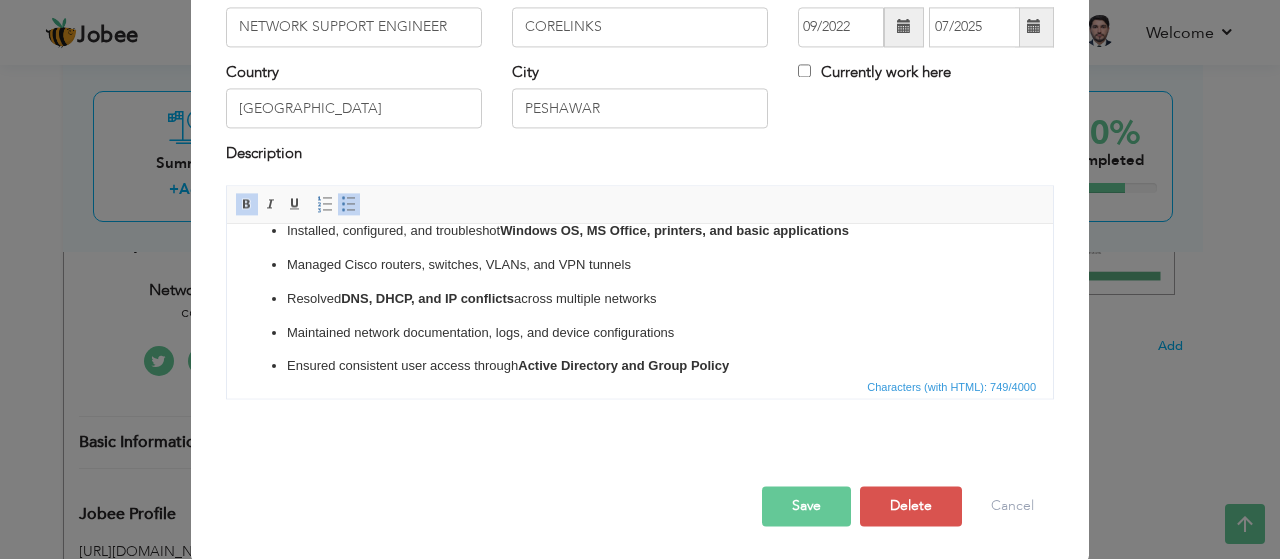 click on "Save" at bounding box center [806, 506] 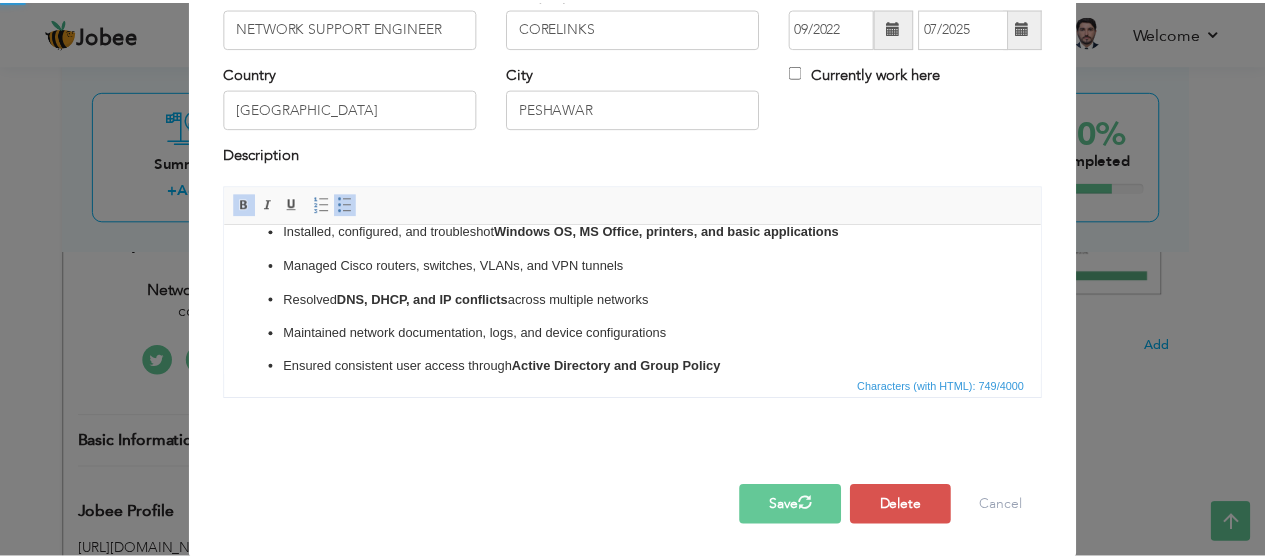 scroll, scrollTop: 0, scrollLeft: 0, axis: both 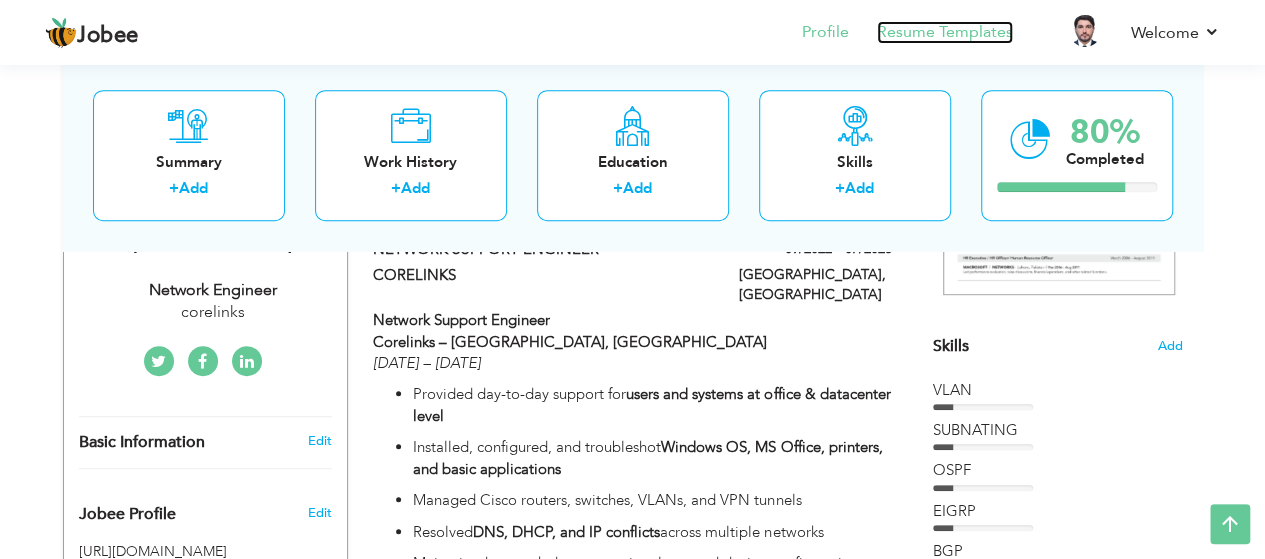 click on "Resume Templates" at bounding box center (945, 32) 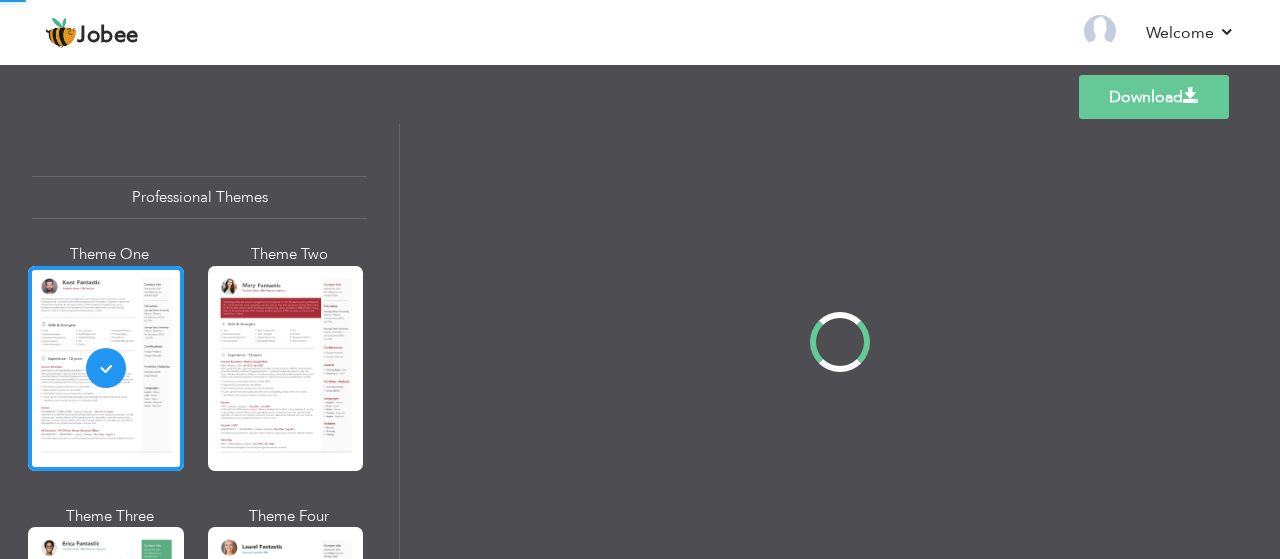scroll, scrollTop: 0, scrollLeft: 0, axis: both 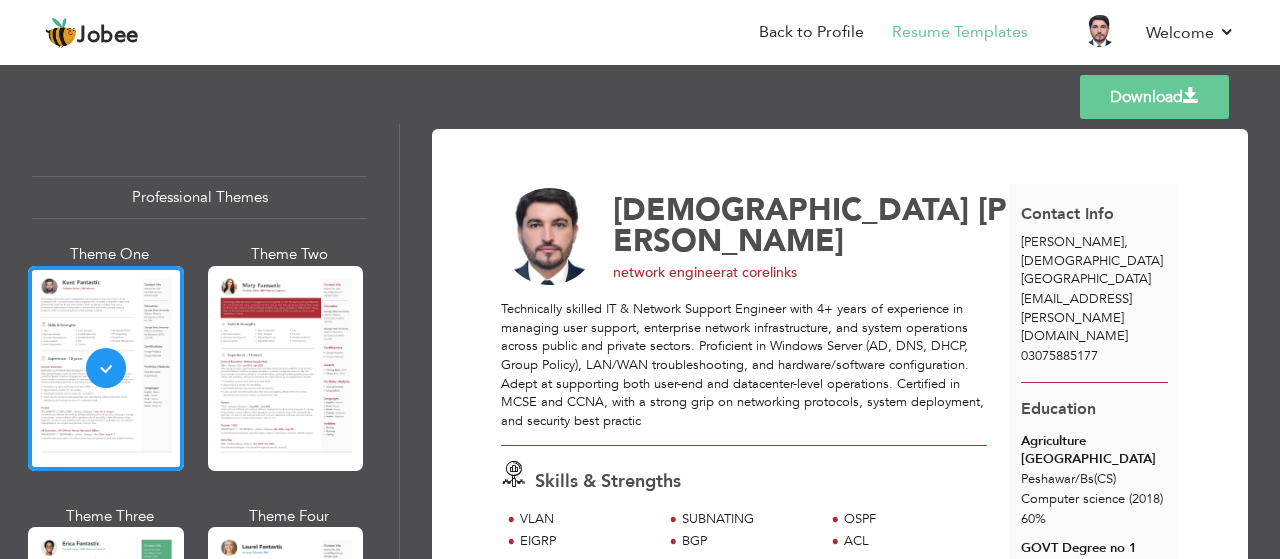 click on "Download" at bounding box center (1154, 97) 